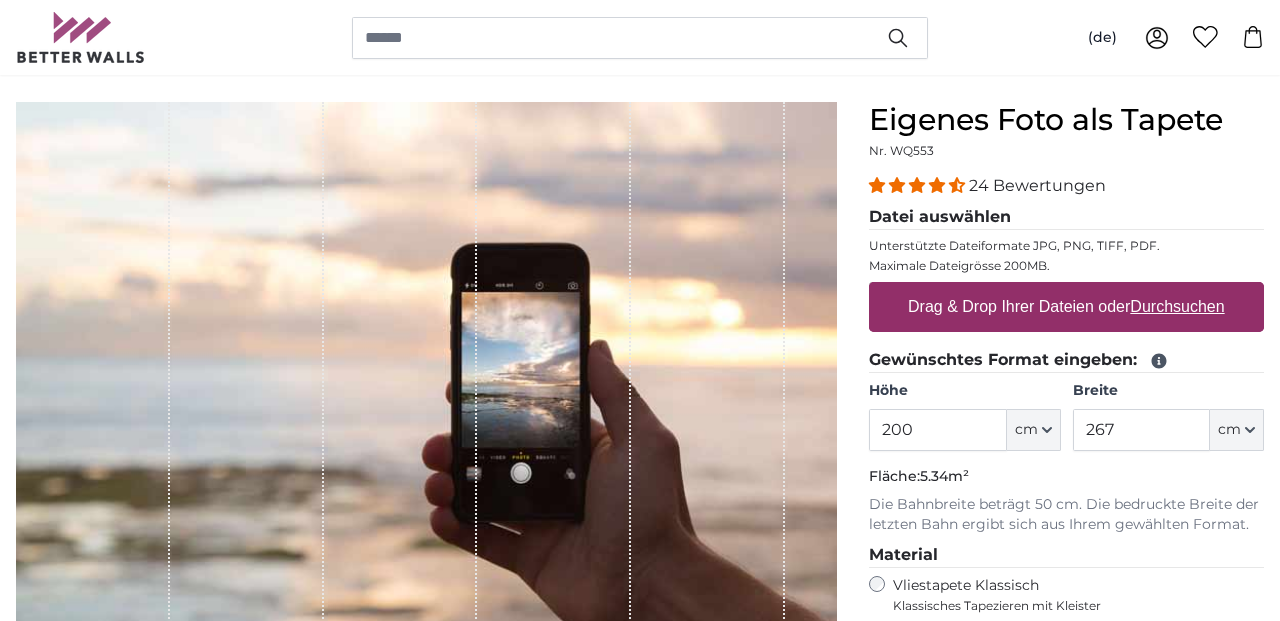scroll, scrollTop: 160, scrollLeft: 0, axis: vertical 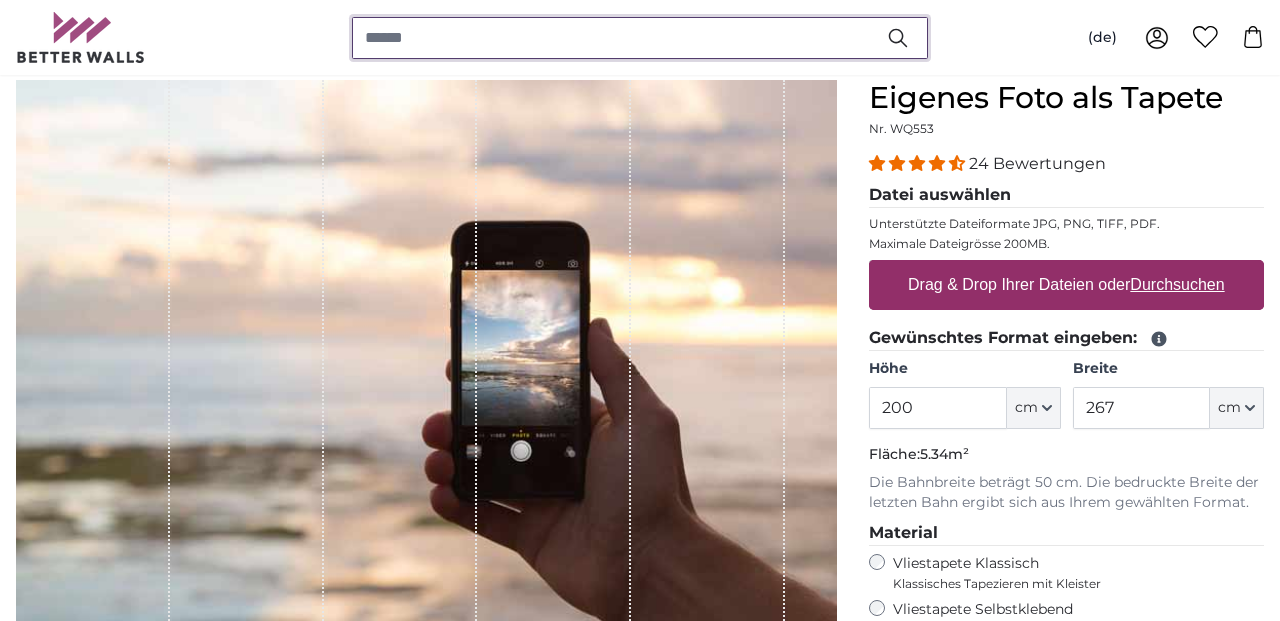 click at bounding box center (640, 38) 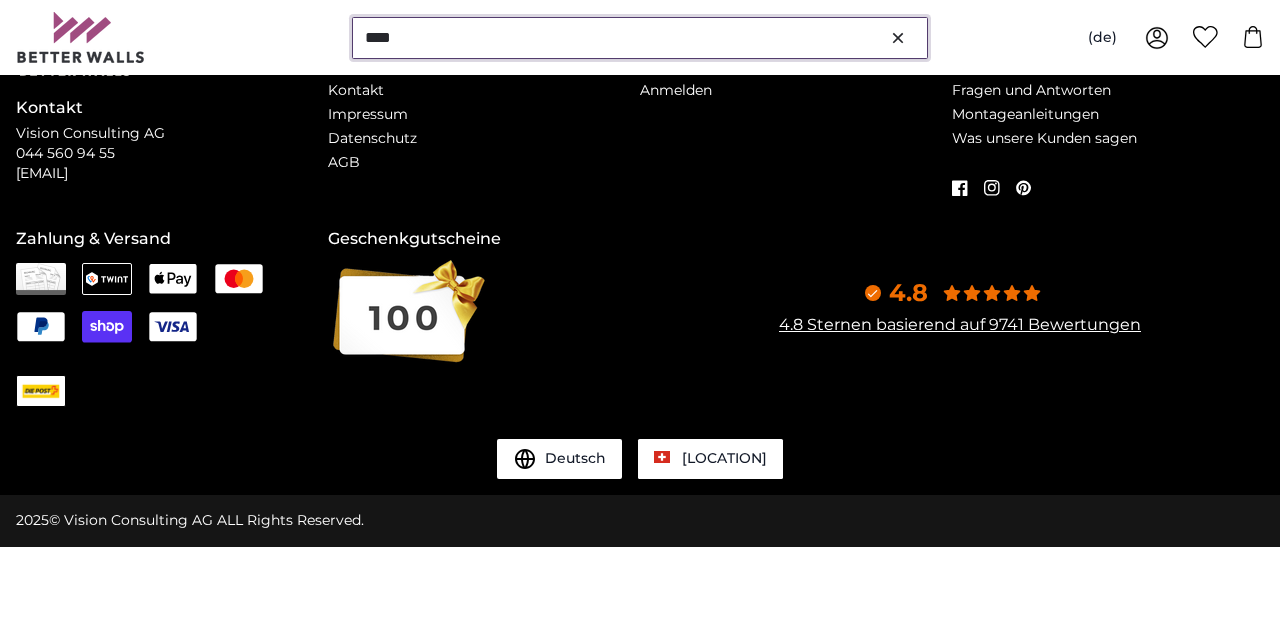 scroll, scrollTop: 0, scrollLeft: 0, axis: both 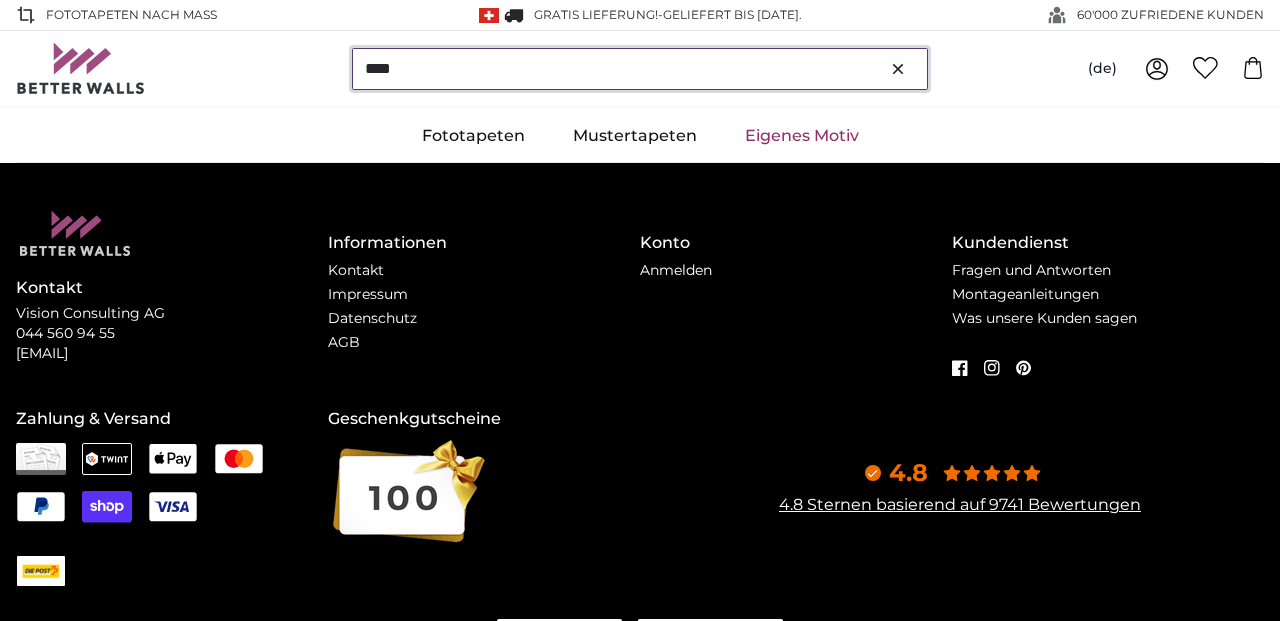 type on "****" 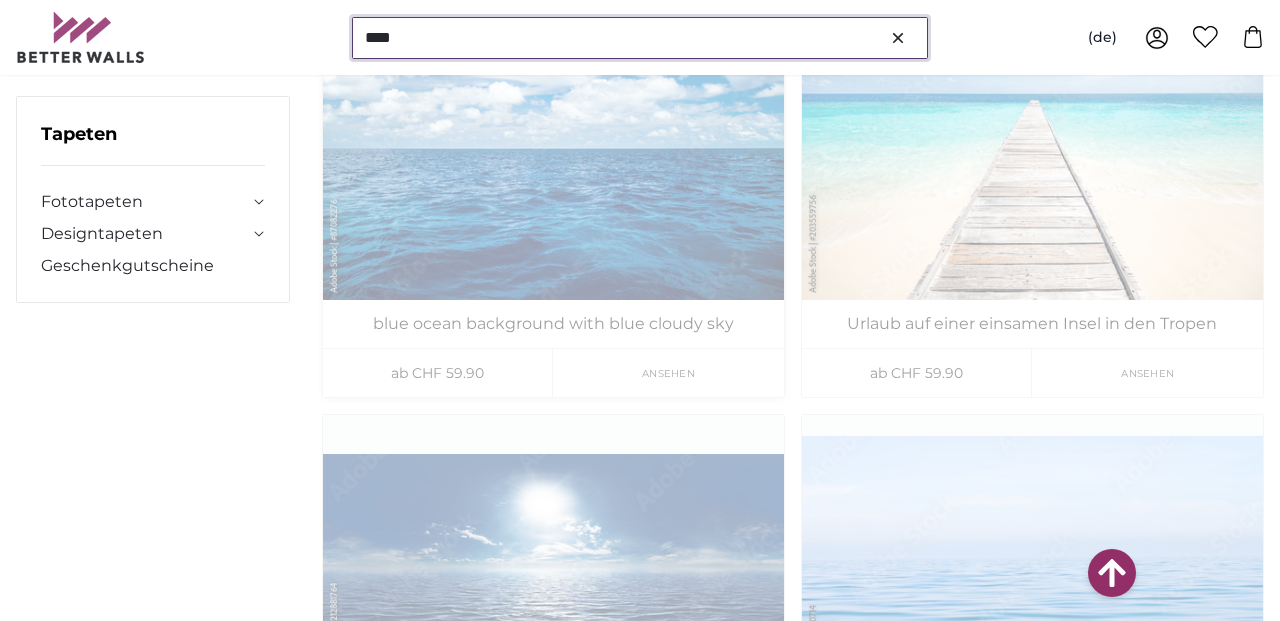 scroll, scrollTop: 10096, scrollLeft: 0, axis: vertical 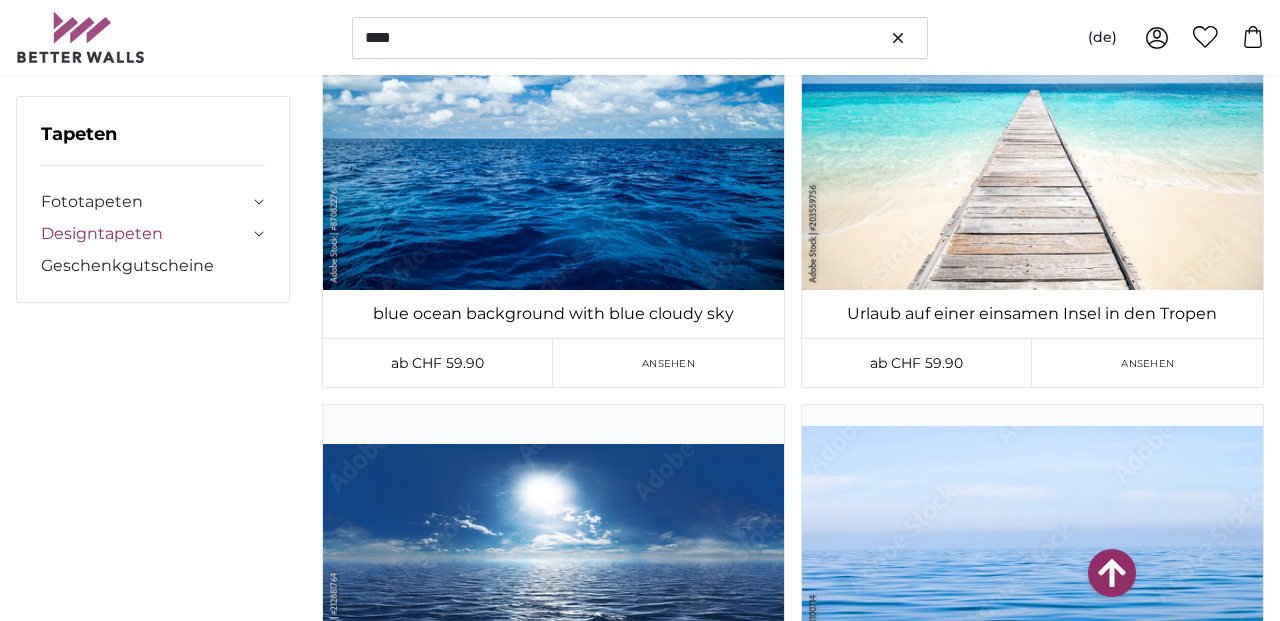 click on "Designtapeten" at bounding box center [145, 234] 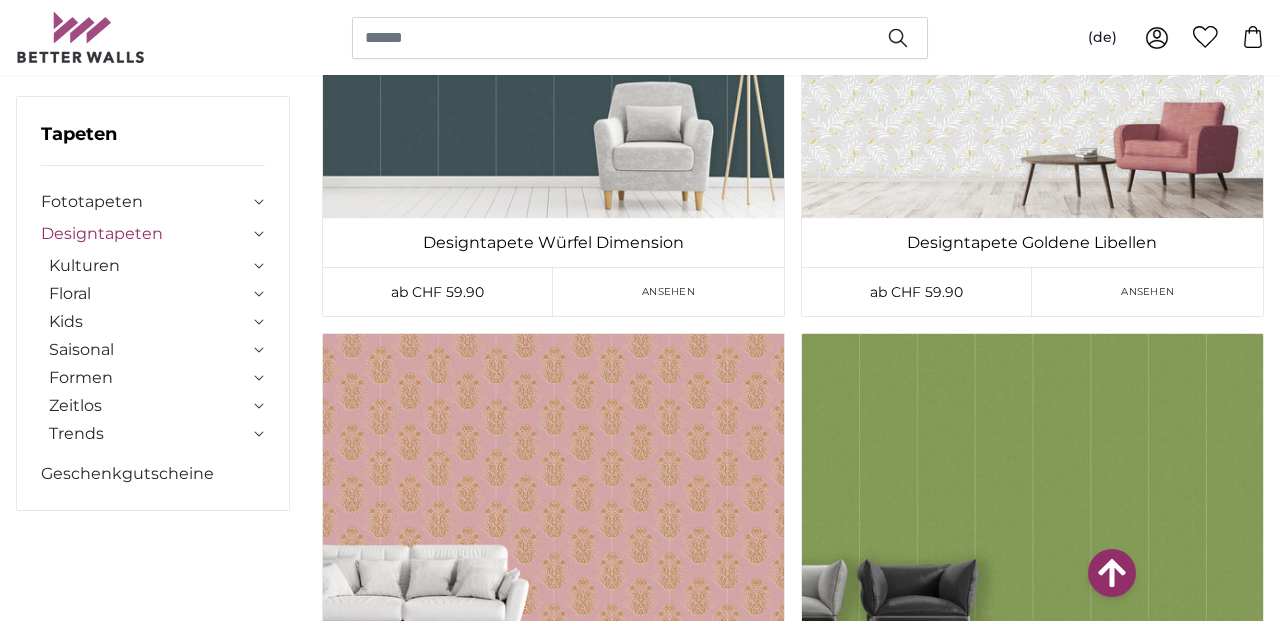 scroll, scrollTop: 270, scrollLeft: 0, axis: vertical 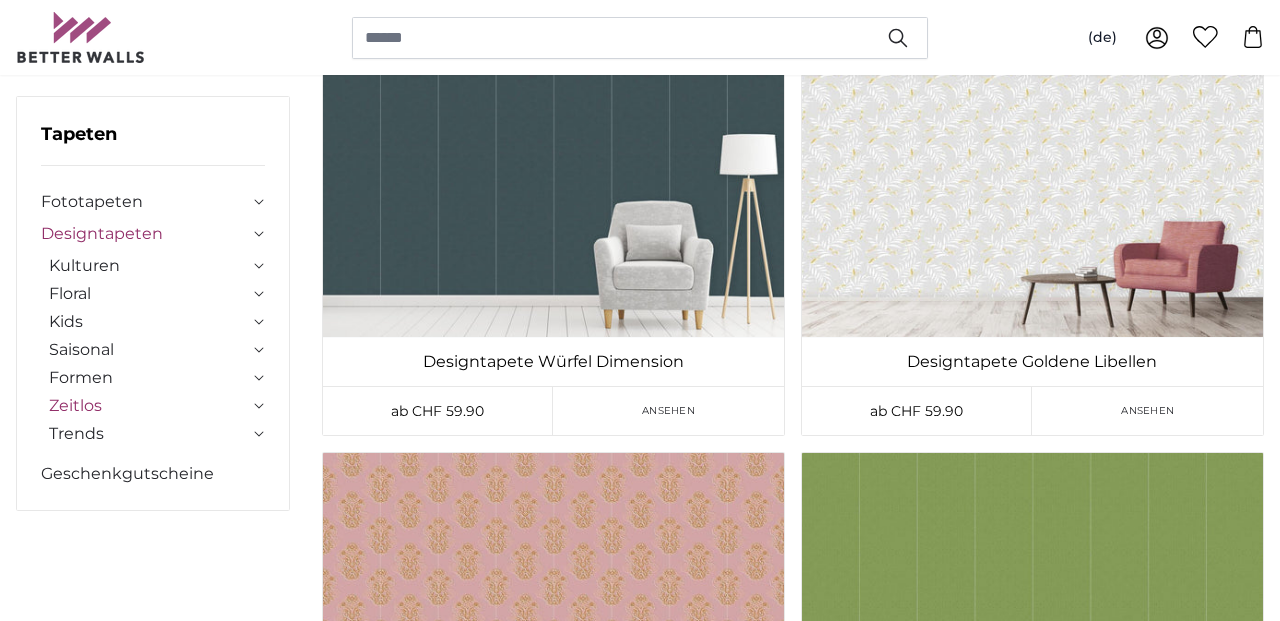 click on "Zeitlos" at bounding box center [149, 406] 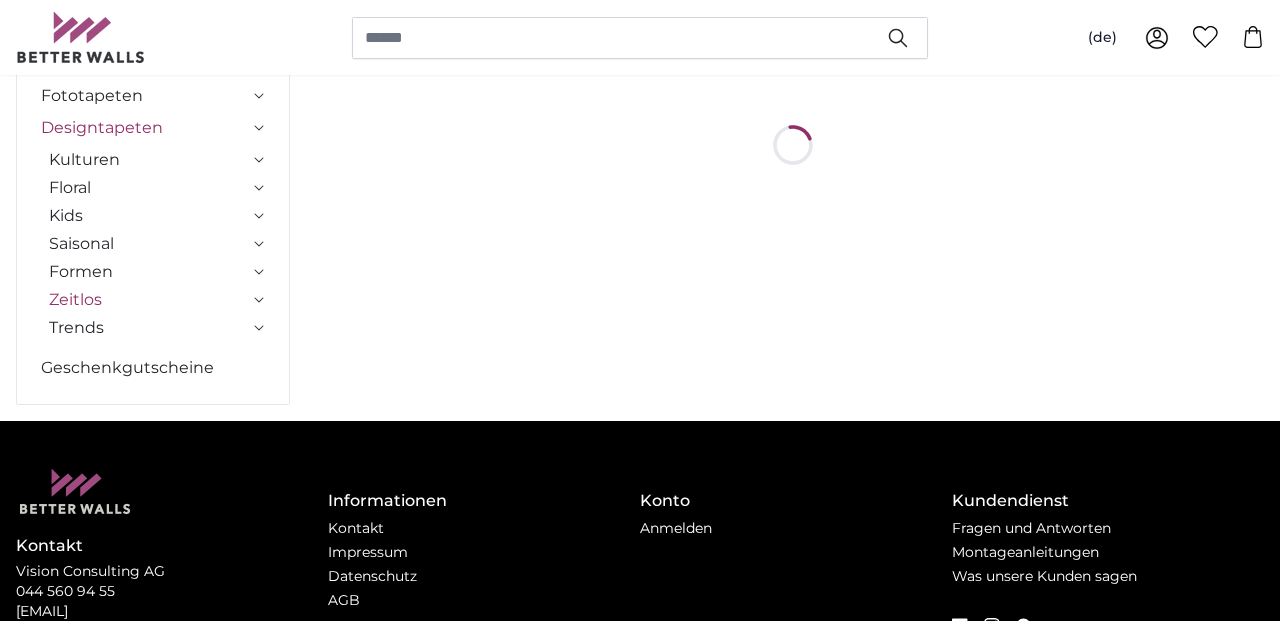 scroll, scrollTop: 0, scrollLeft: 0, axis: both 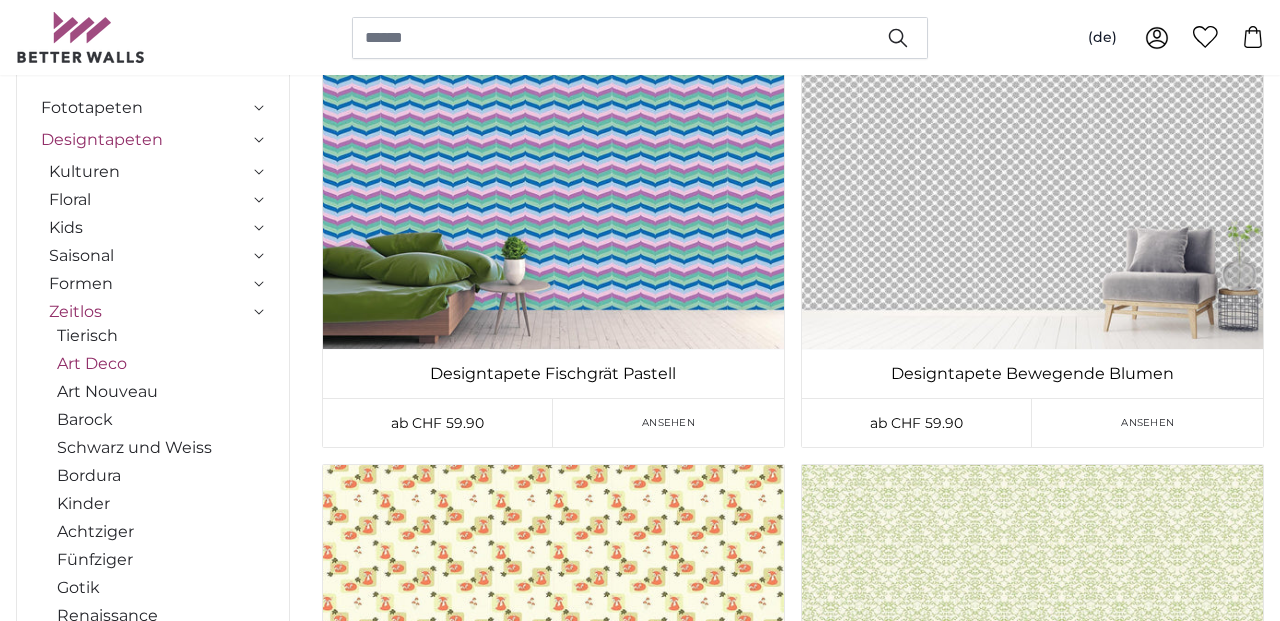 click on "Art Deco" at bounding box center (161, 364) 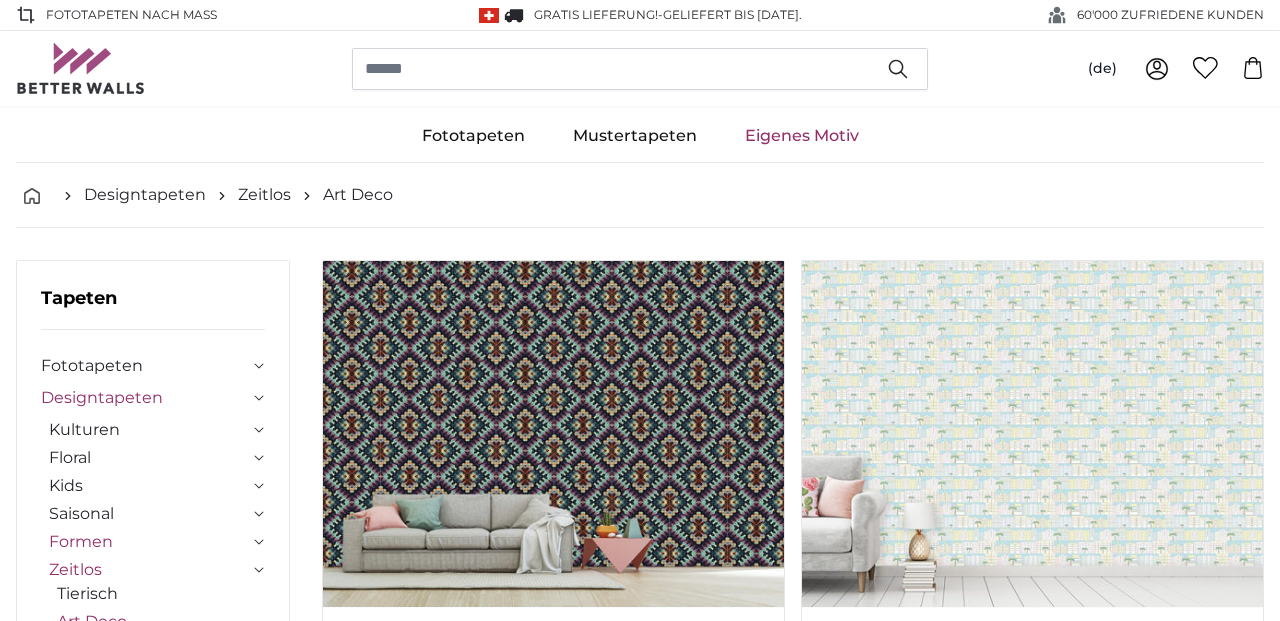 click on "Formen" at bounding box center (149, 542) 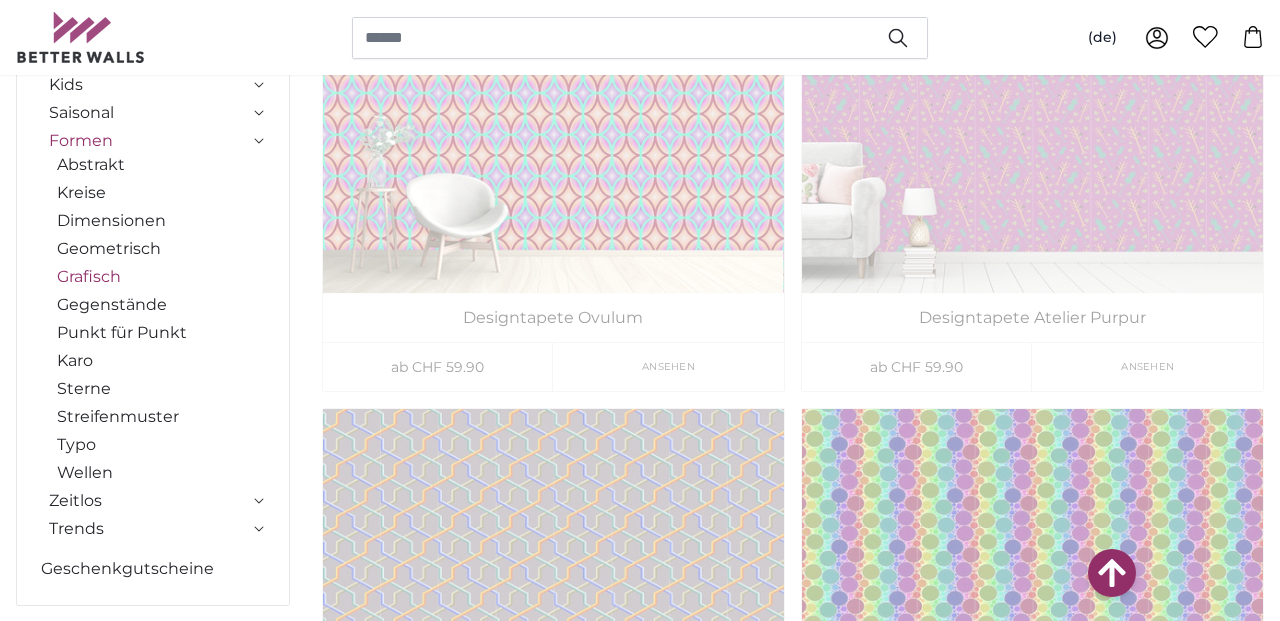 scroll, scrollTop: 4031, scrollLeft: 0, axis: vertical 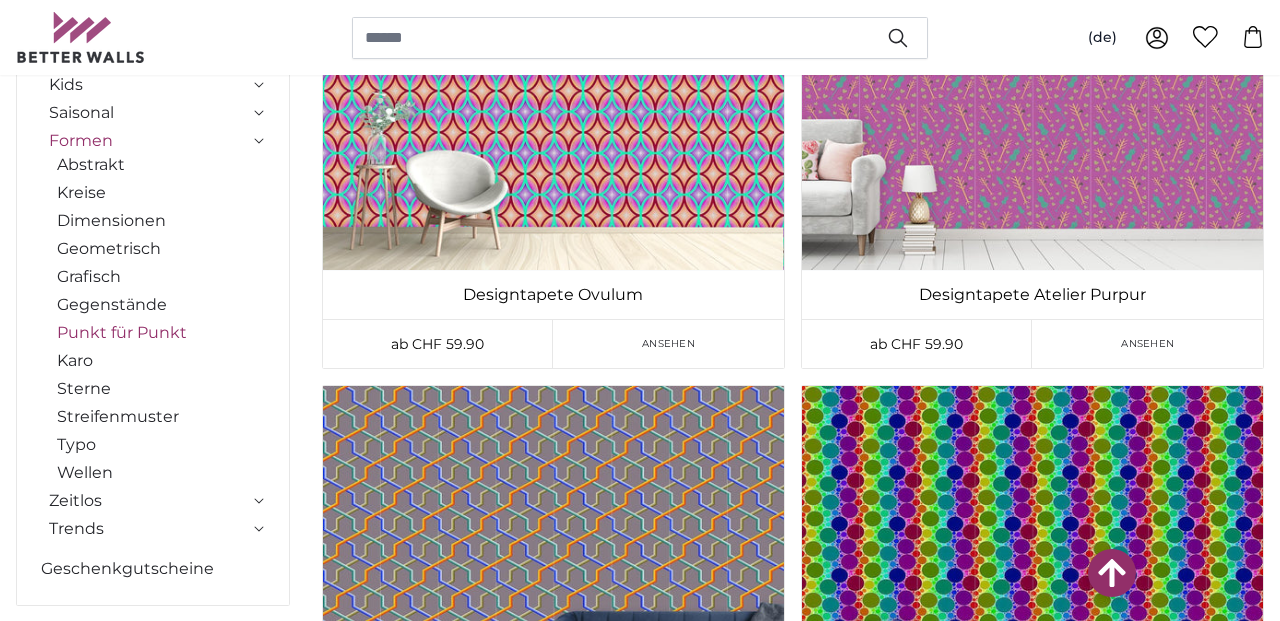 click on "Punkt für Punkt" at bounding box center [161, 333] 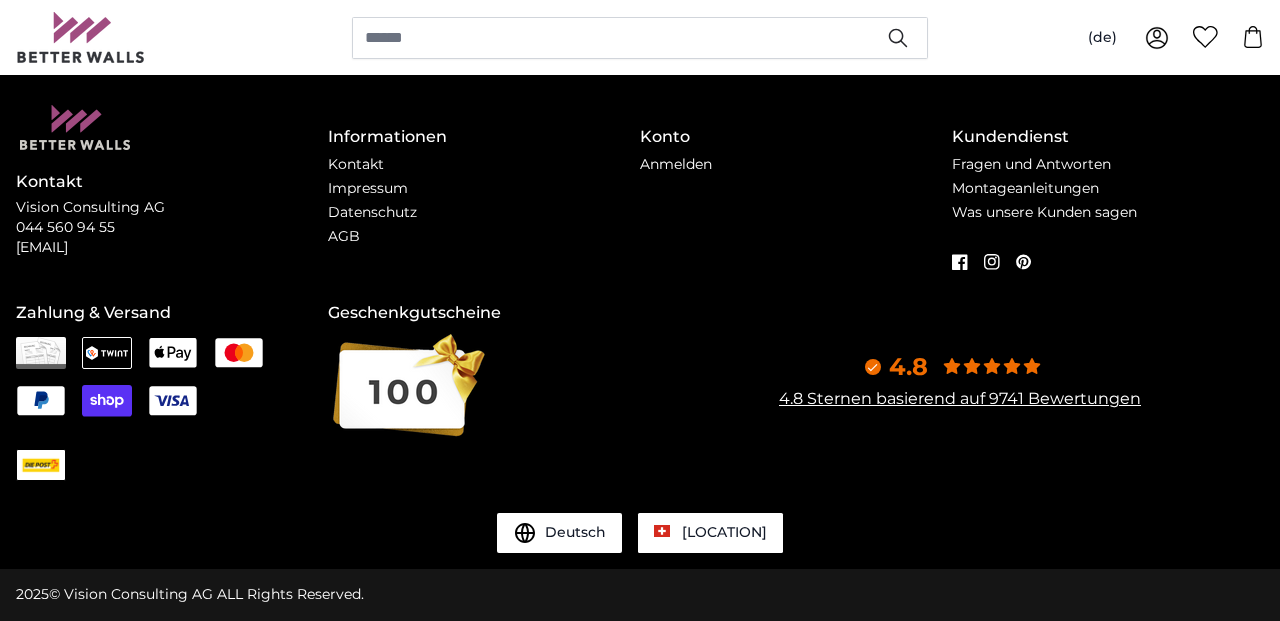 scroll, scrollTop: 0, scrollLeft: 0, axis: both 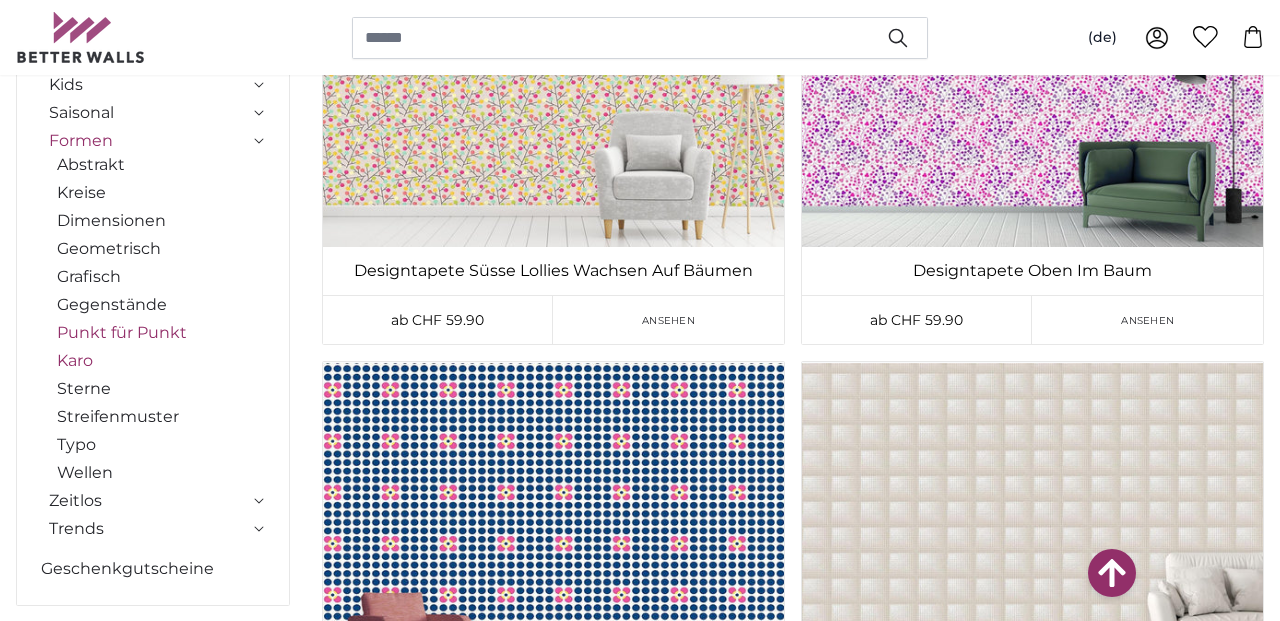 click on "Karo" at bounding box center [161, 361] 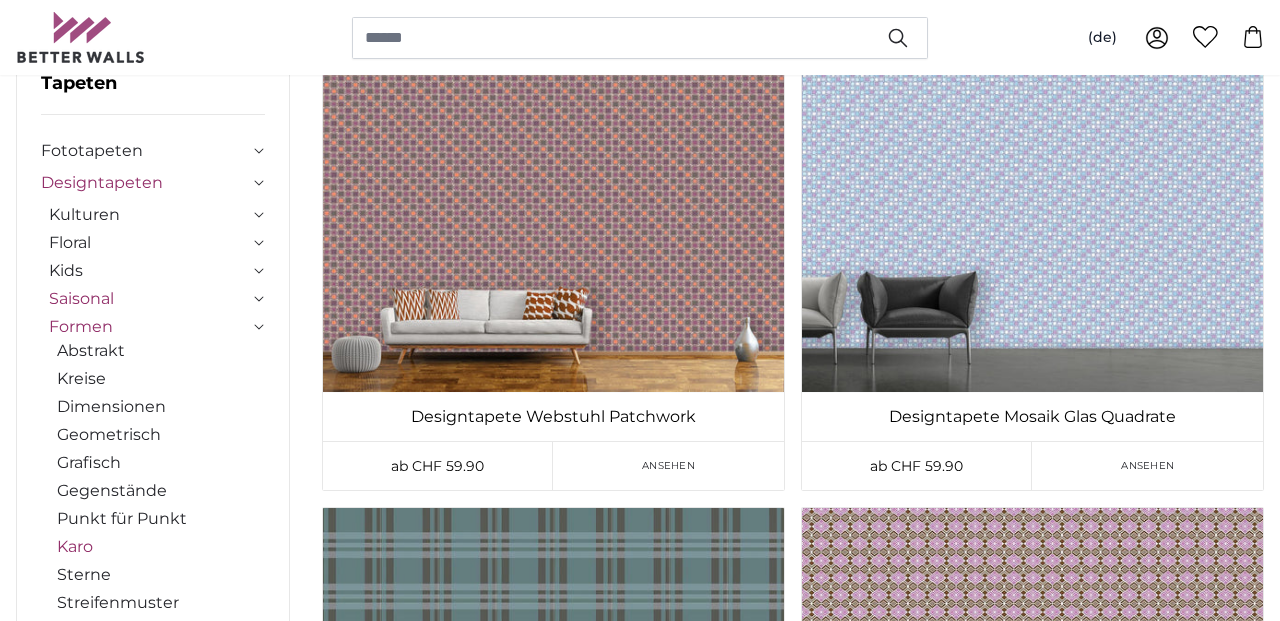 scroll, scrollTop: 217, scrollLeft: 0, axis: vertical 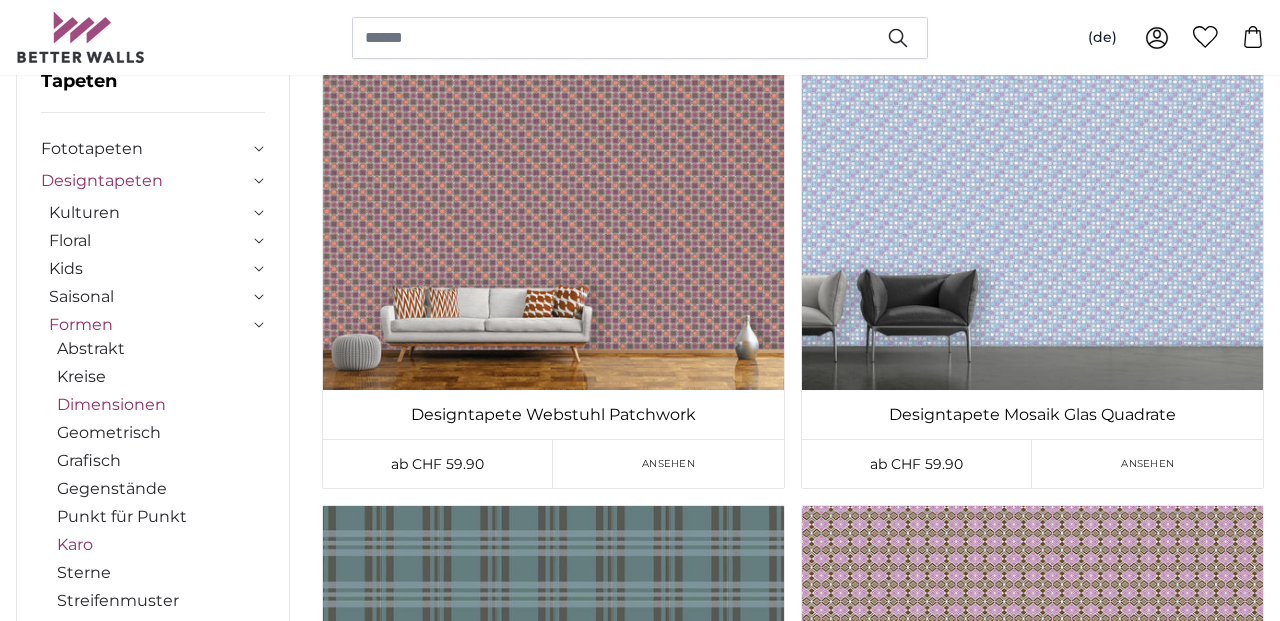 click on "Dimensionen" at bounding box center (161, 405) 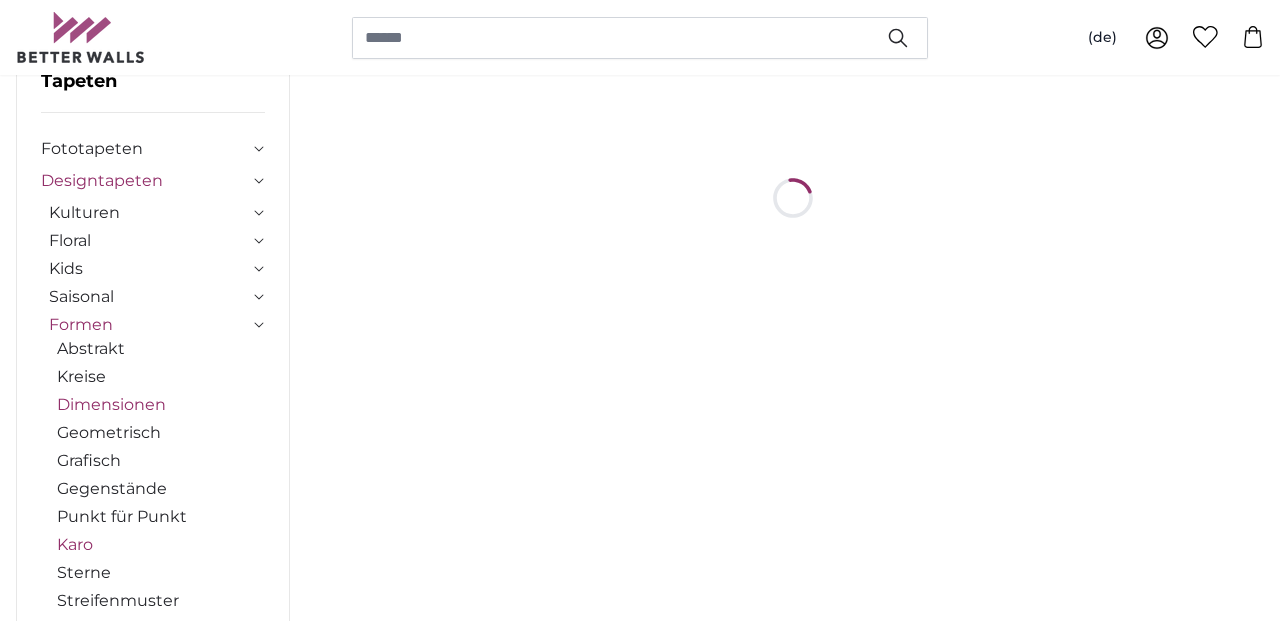 scroll, scrollTop: 0, scrollLeft: 0, axis: both 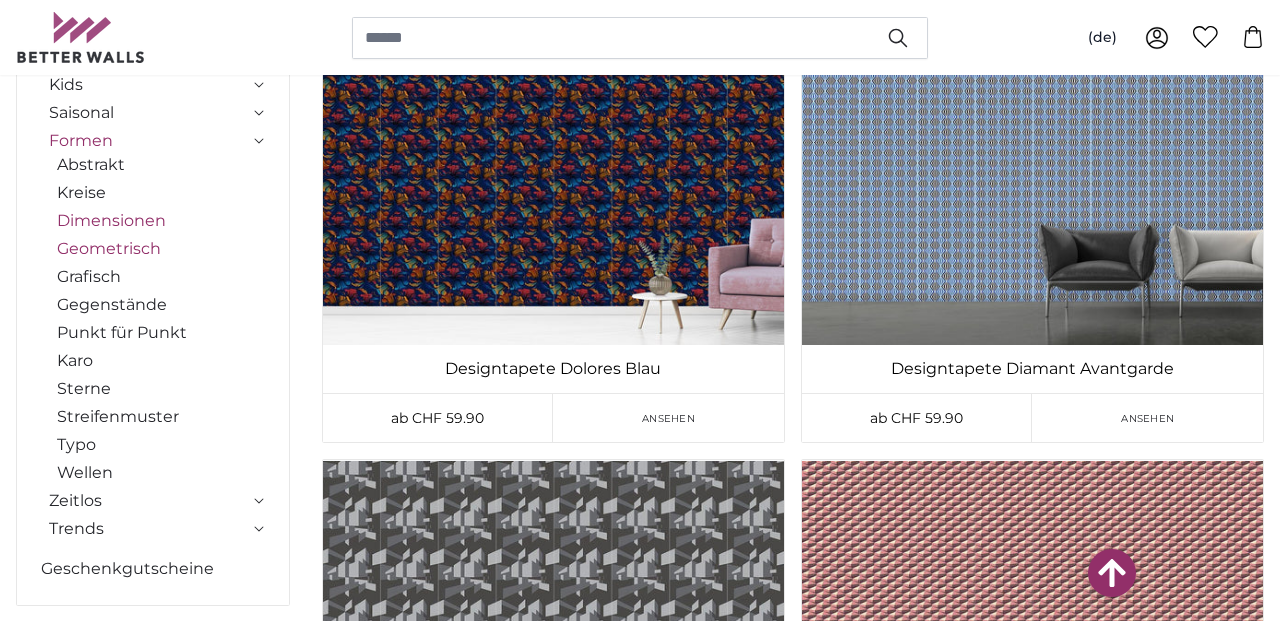 click on "Geometrisch" at bounding box center (161, 249) 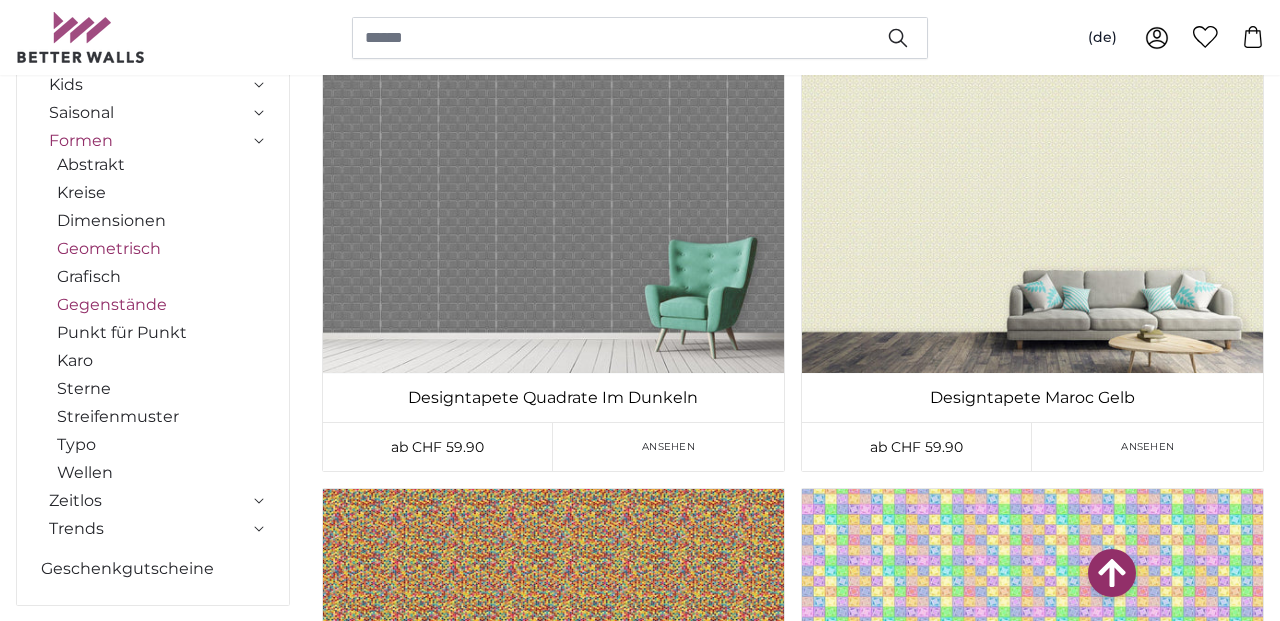 scroll, scrollTop: 2082, scrollLeft: 0, axis: vertical 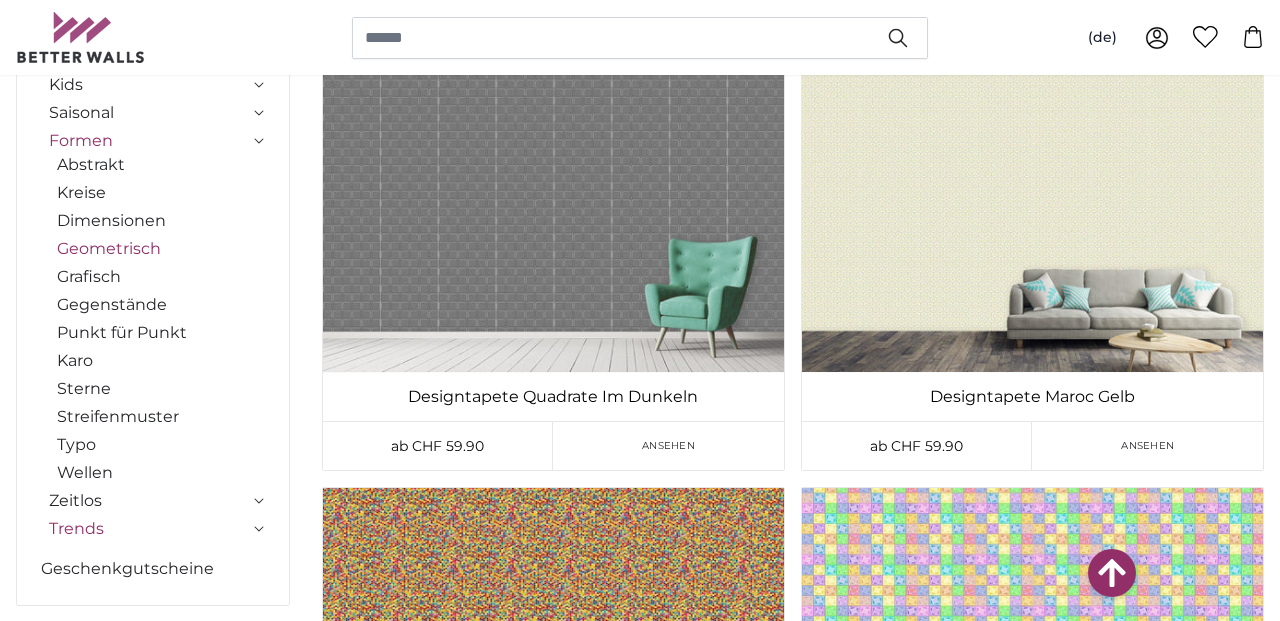 click on "Trends" at bounding box center (149, 529) 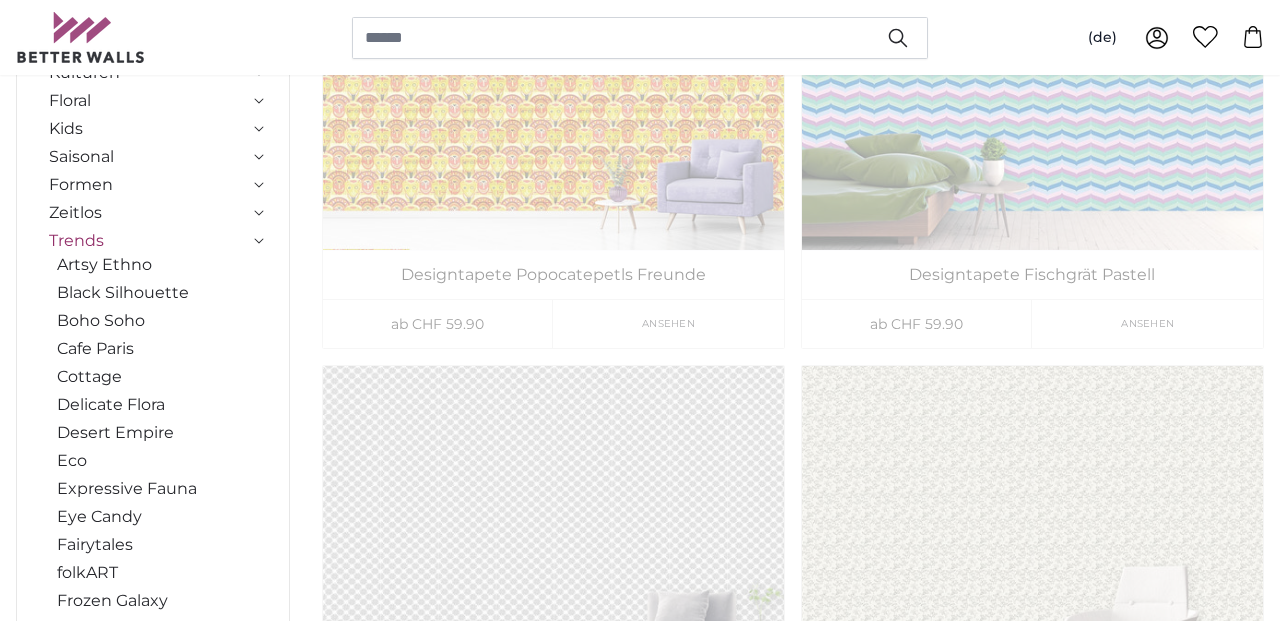 scroll, scrollTop: 358, scrollLeft: 0, axis: vertical 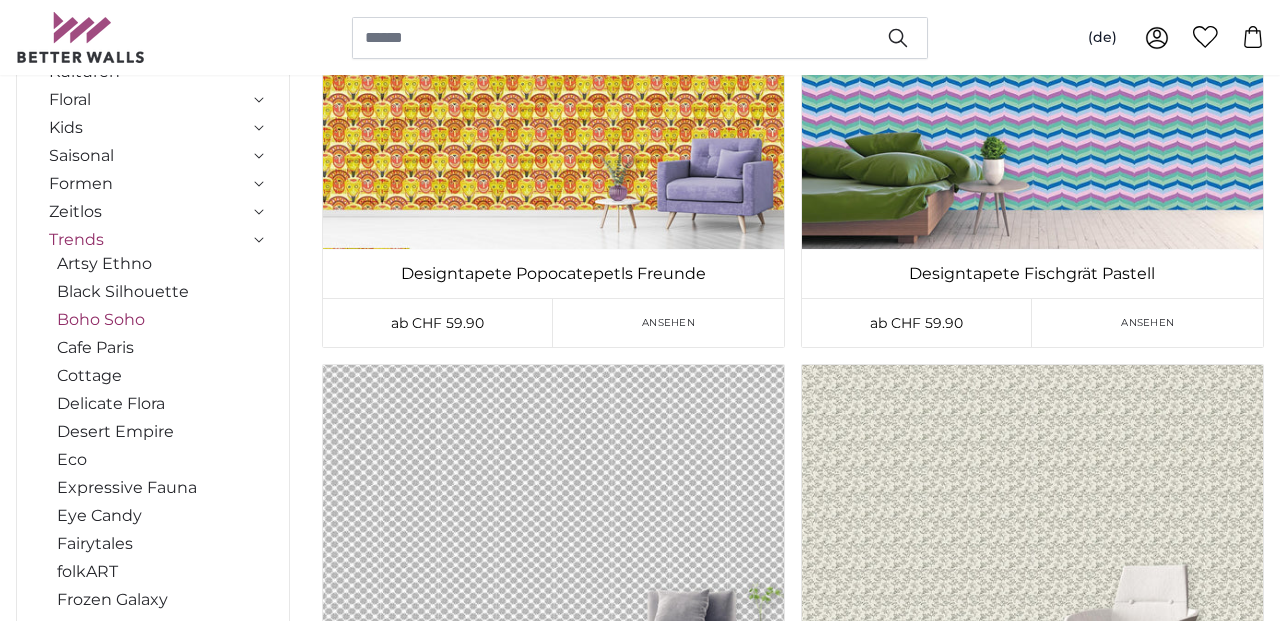 click on "Boho Soho" at bounding box center [161, 320] 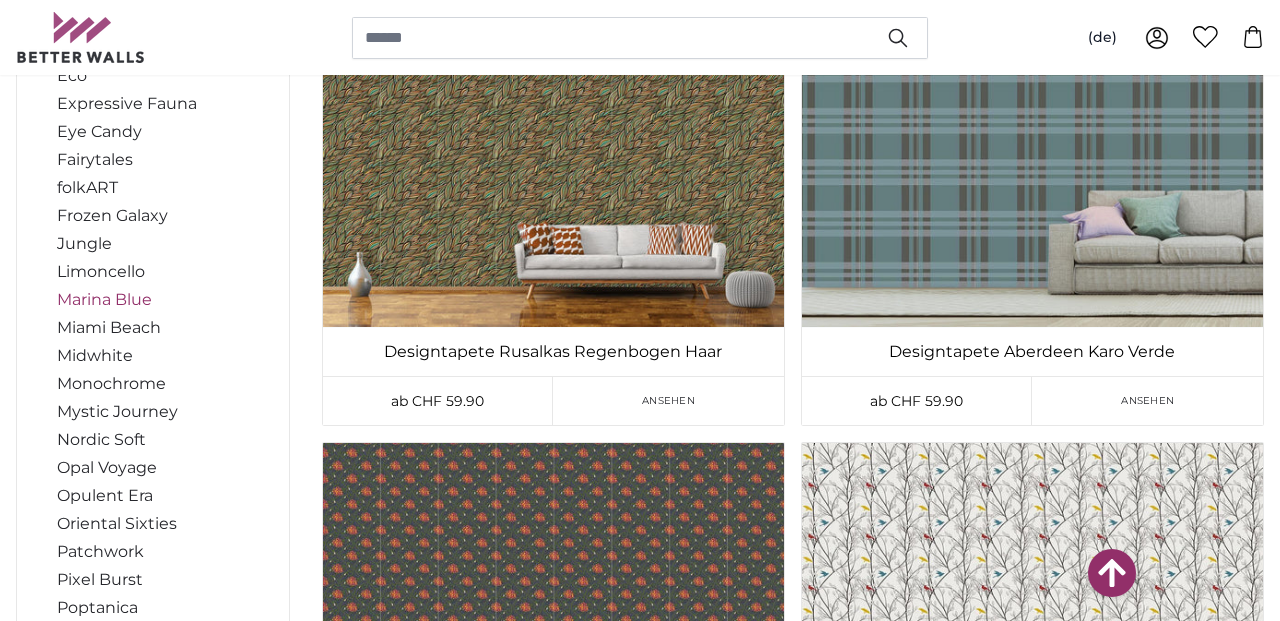 scroll, scrollTop: 749, scrollLeft: 0, axis: vertical 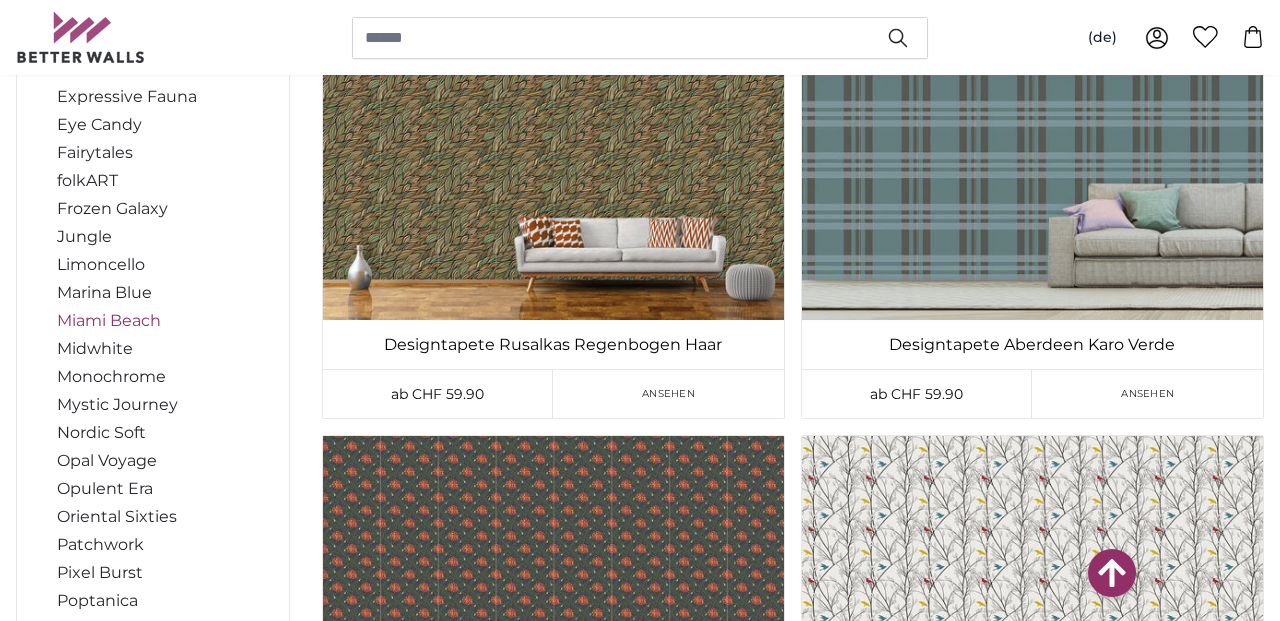 click on "Miami Beach" at bounding box center (161, 321) 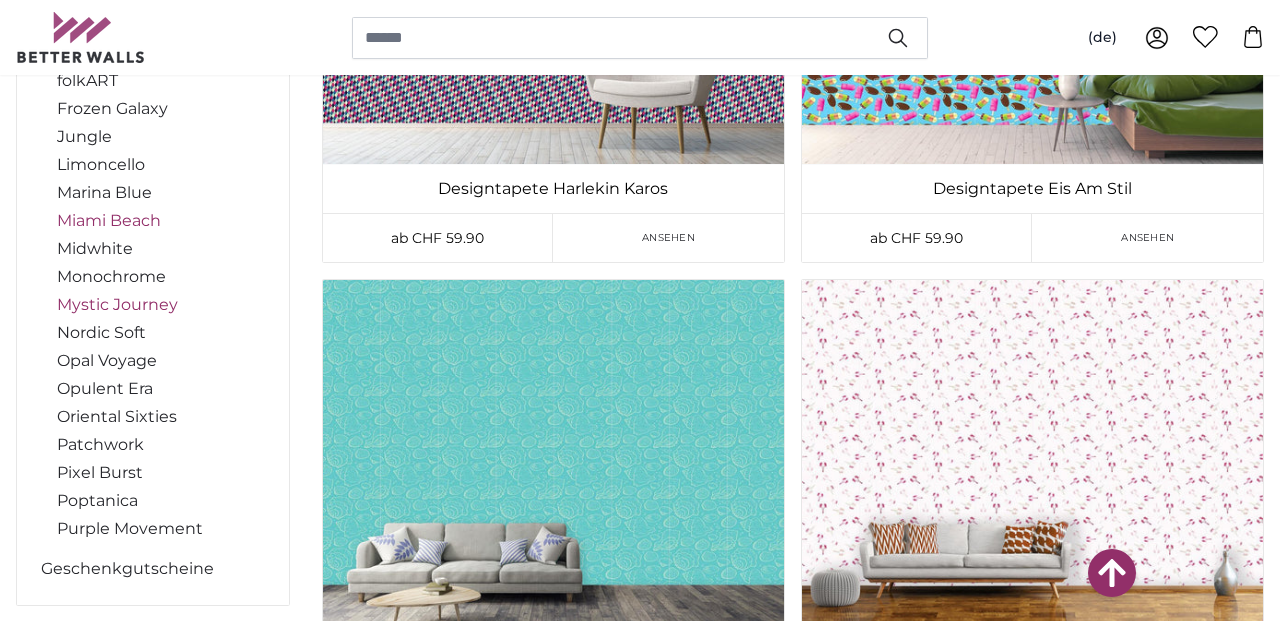 scroll, scrollTop: 2757, scrollLeft: 0, axis: vertical 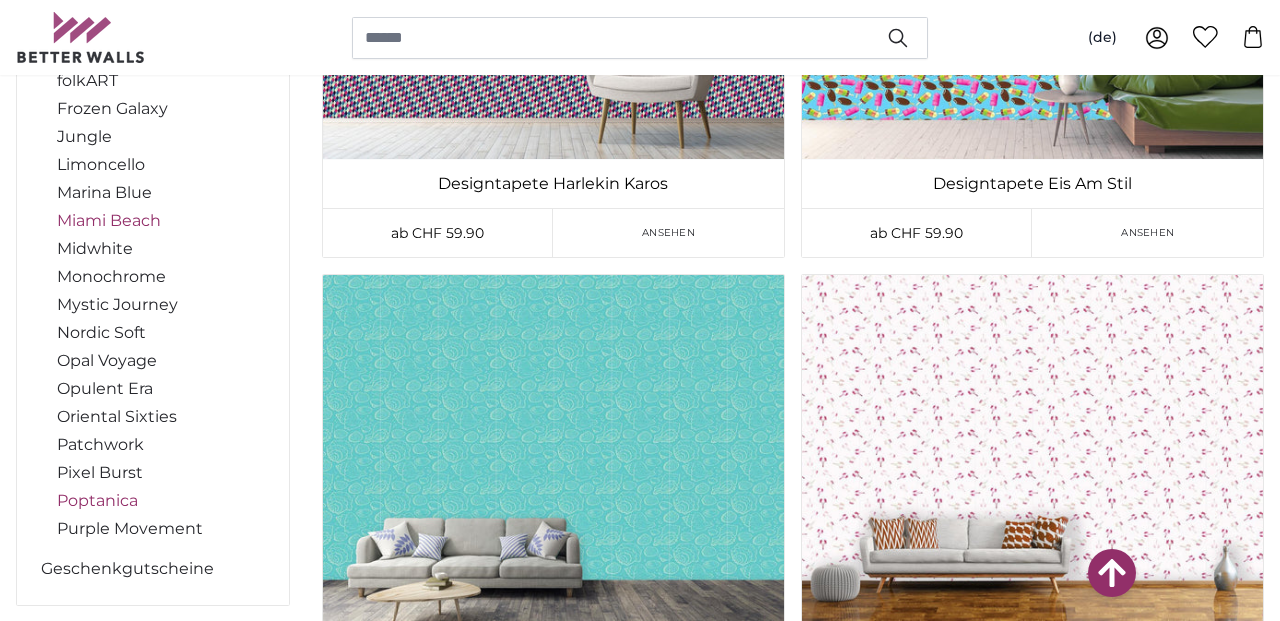 click on "Poptanica" at bounding box center (161, 501) 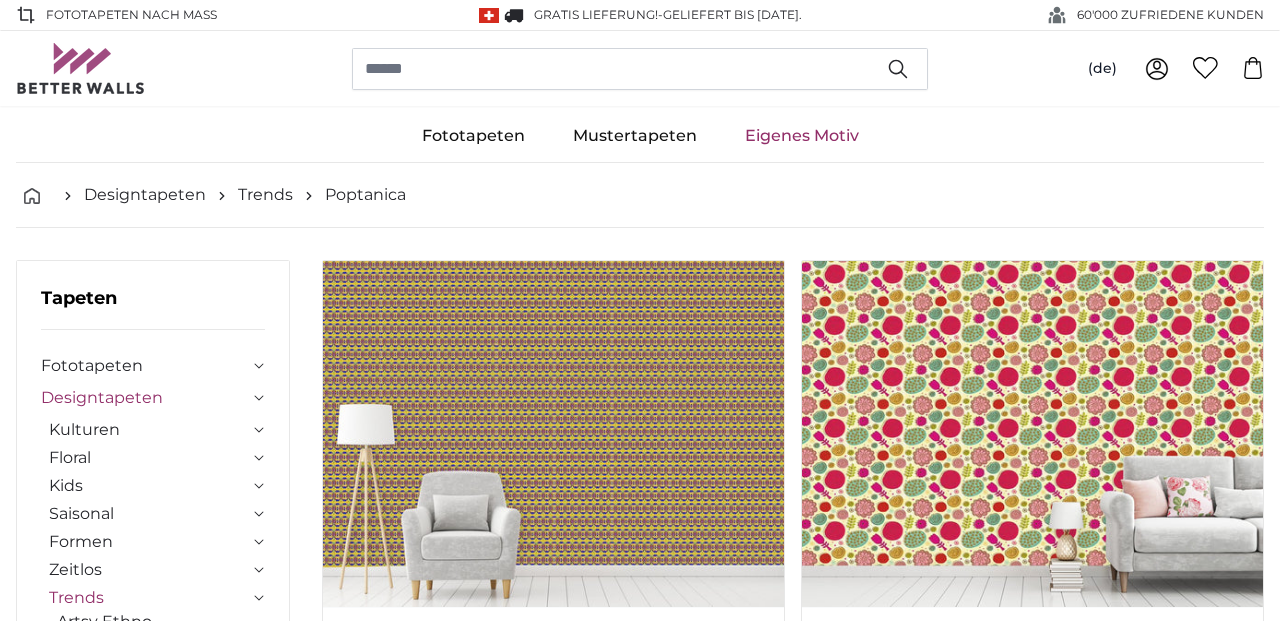 scroll, scrollTop: 0, scrollLeft: 0, axis: both 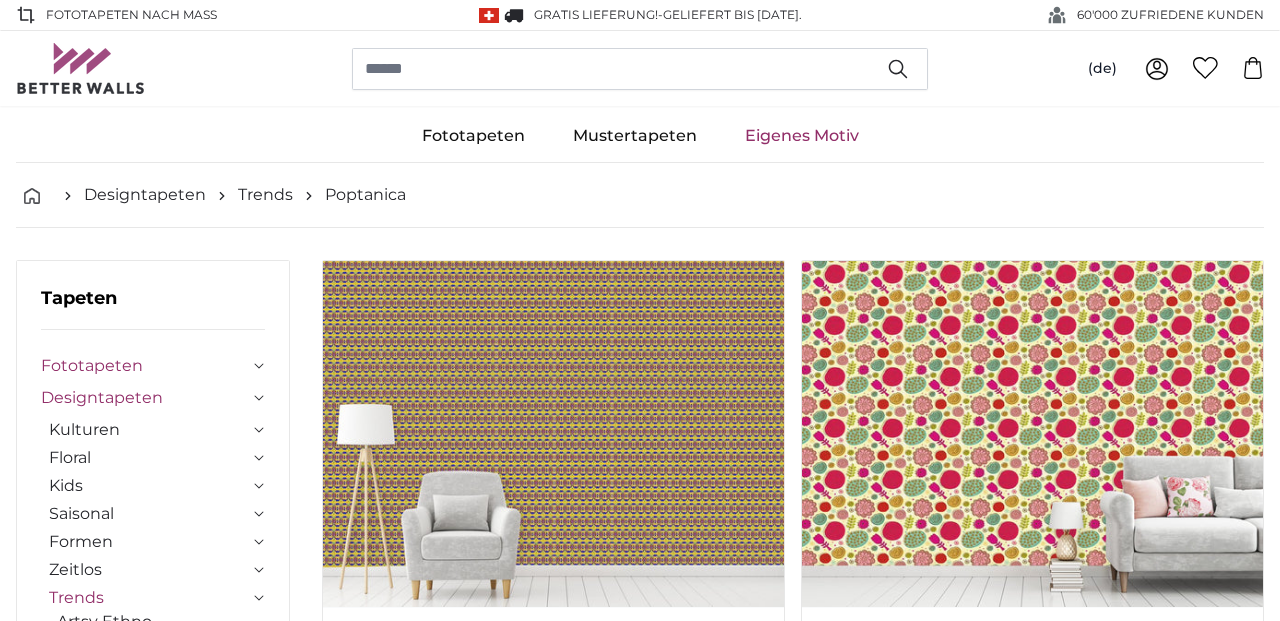 click on "Fototapeten" at bounding box center [145, 366] 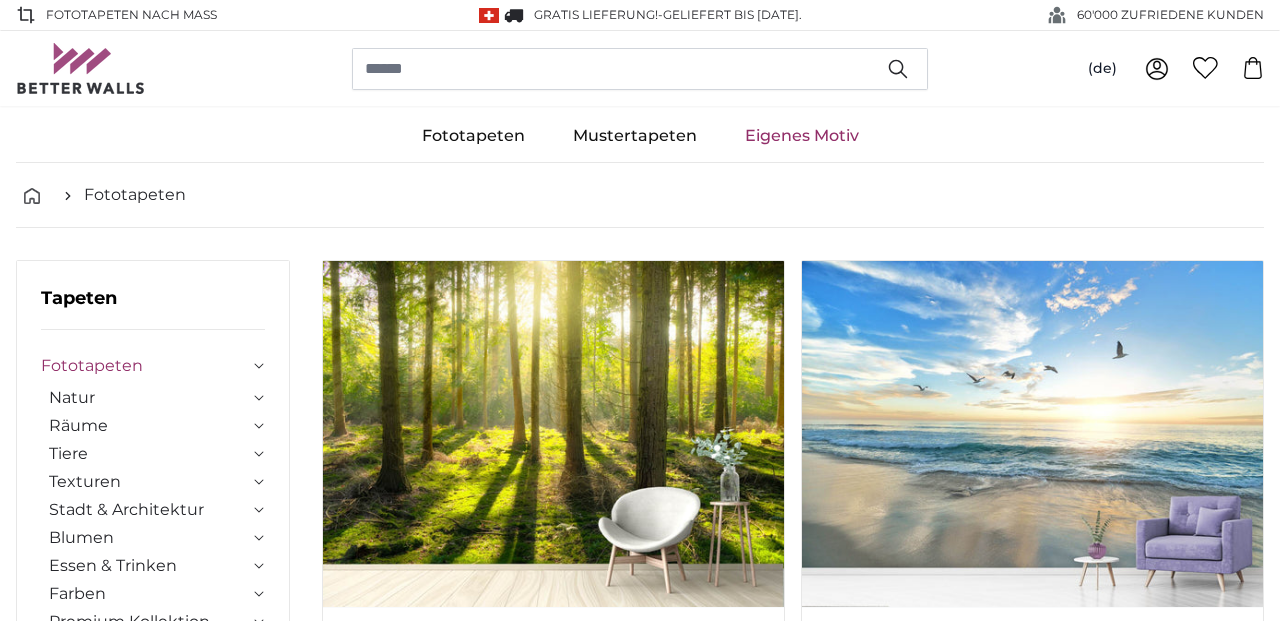 scroll, scrollTop: 0, scrollLeft: 0, axis: both 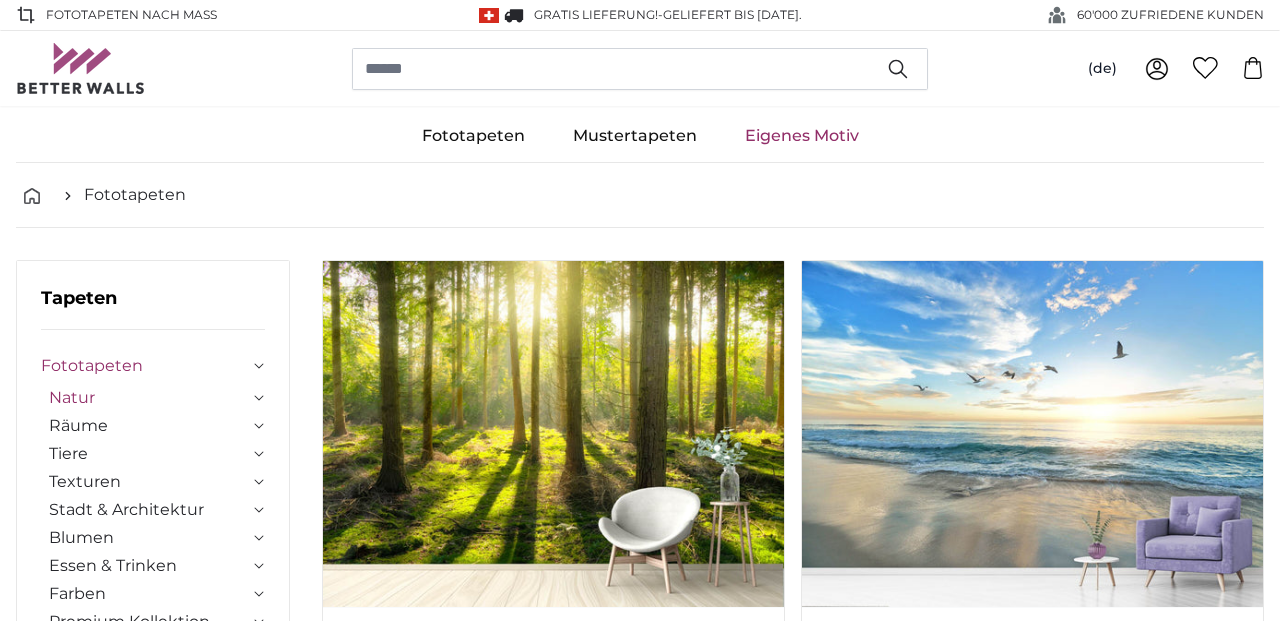 click on "Natur" at bounding box center [149, 398] 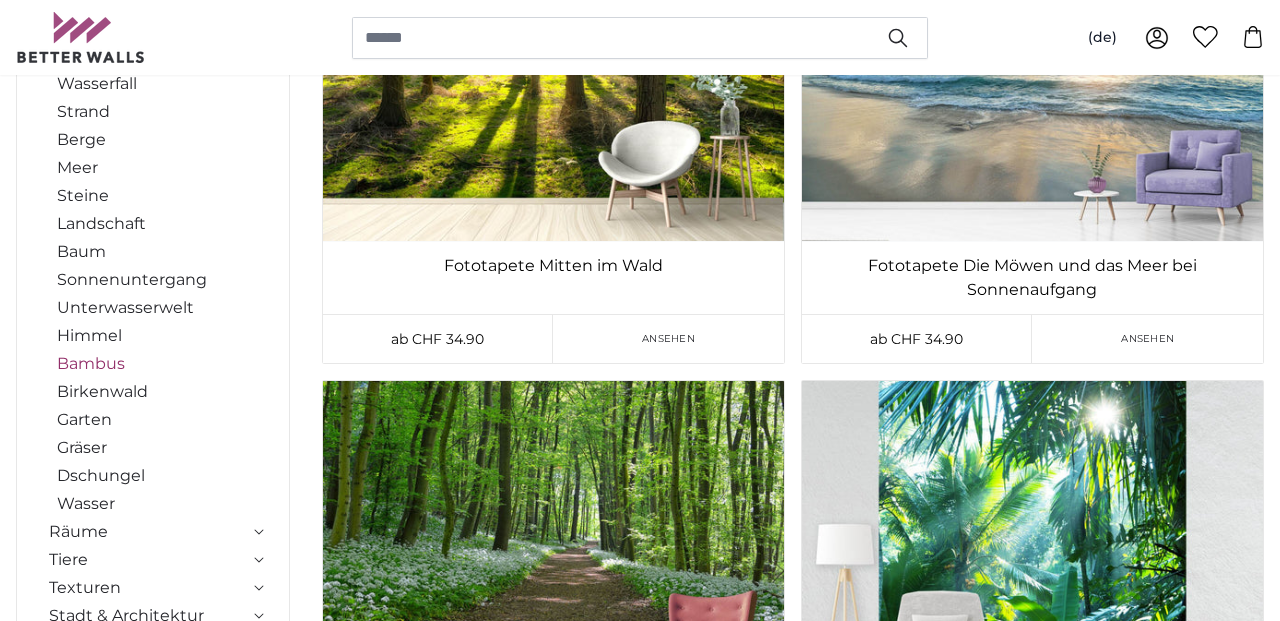 scroll, scrollTop: 377, scrollLeft: 0, axis: vertical 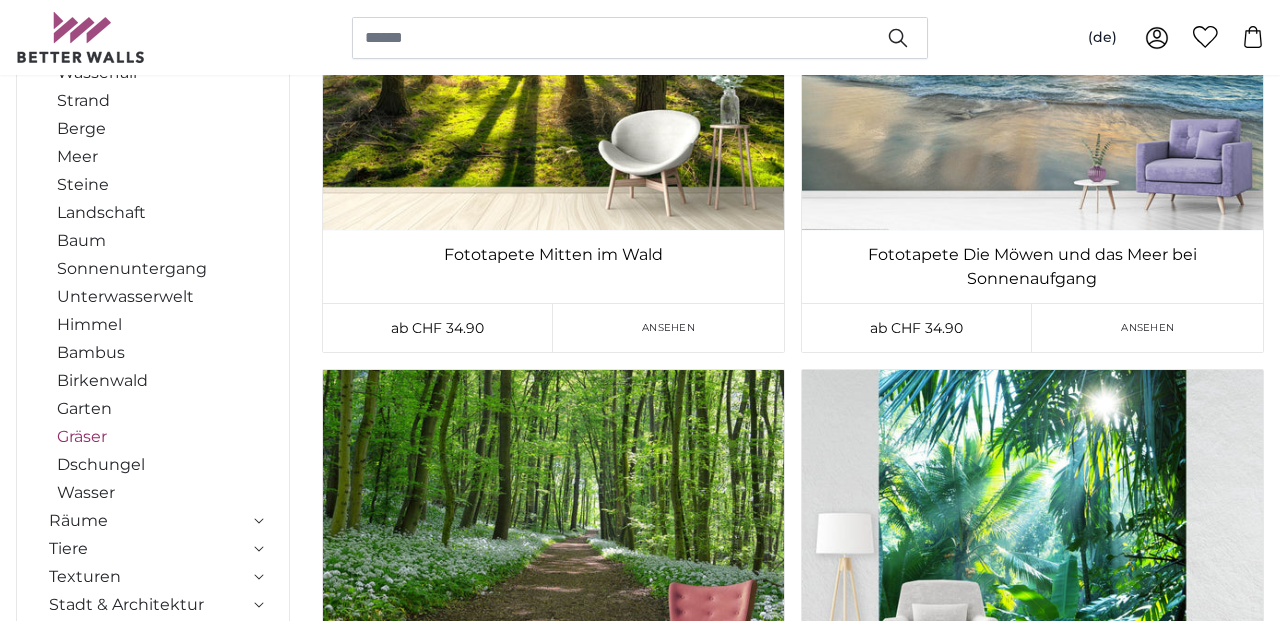 click on "Gräser" at bounding box center (161, 437) 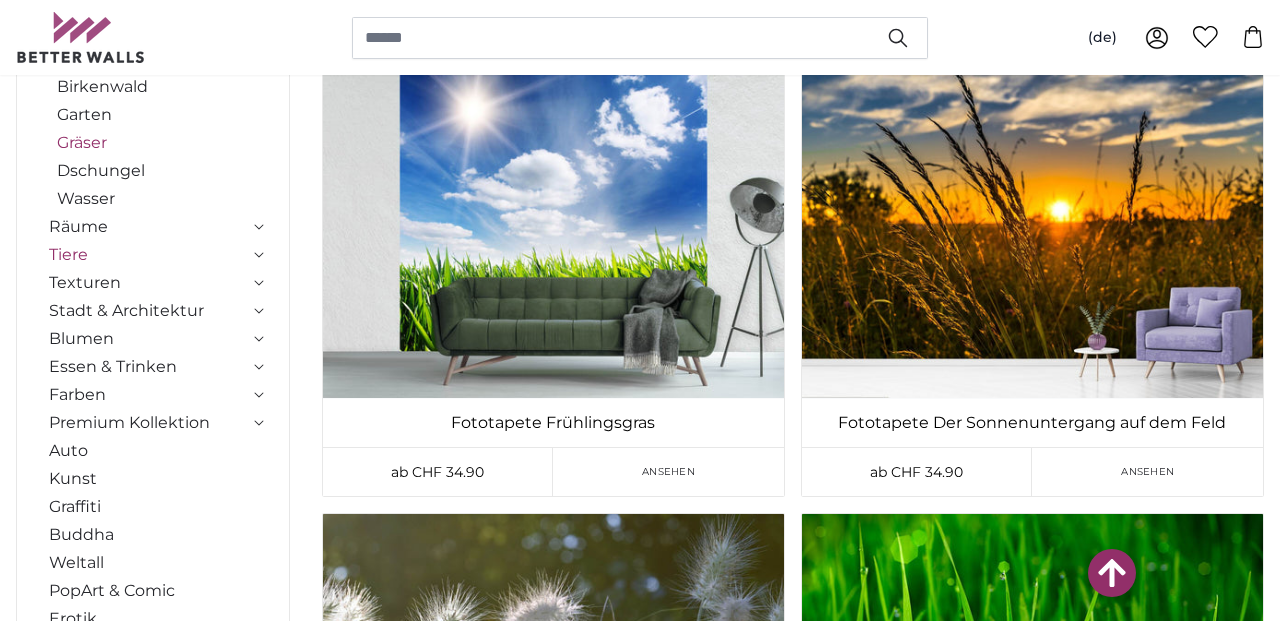 scroll, scrollTop: 662, scrollLeft: 0, axis: vertical 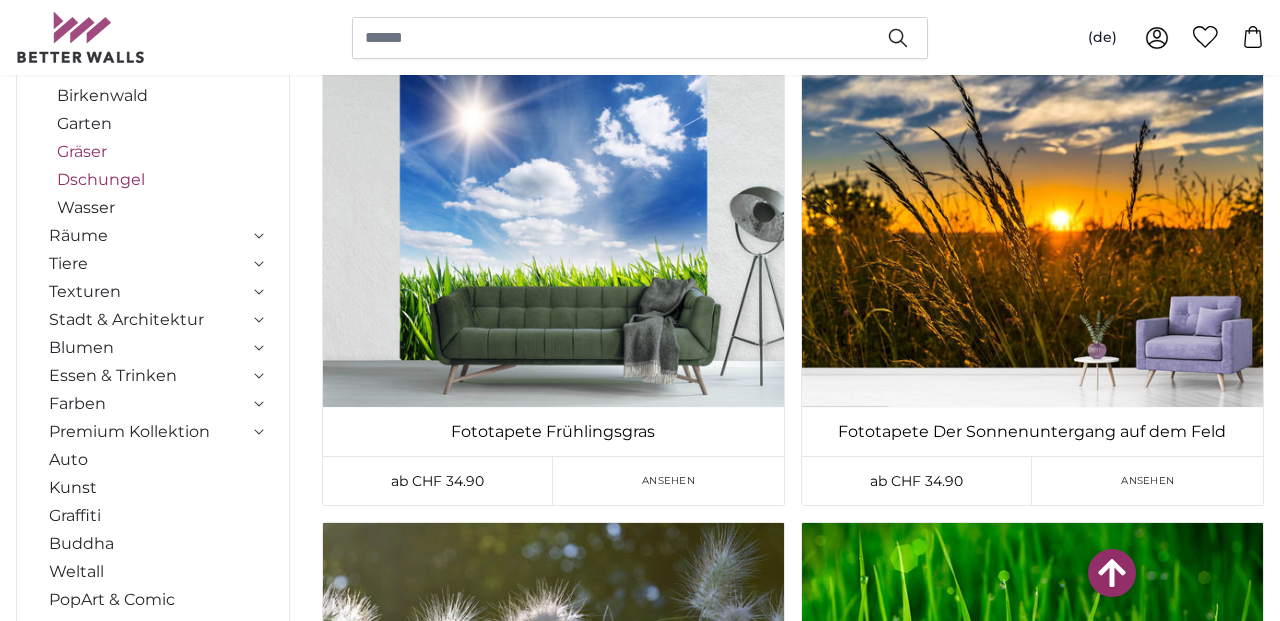 click on "Dschungel" at bounding box center [161, 180] 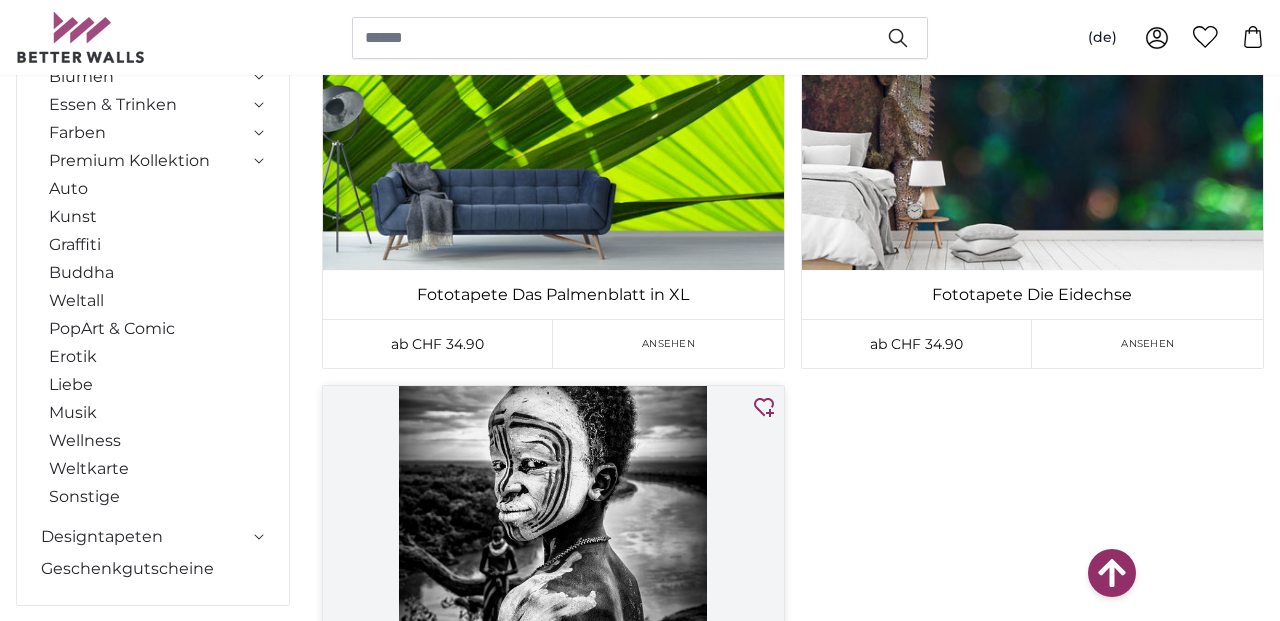 scroll, scrollTop: 3852, scrollLeft: 0, axis: vertical 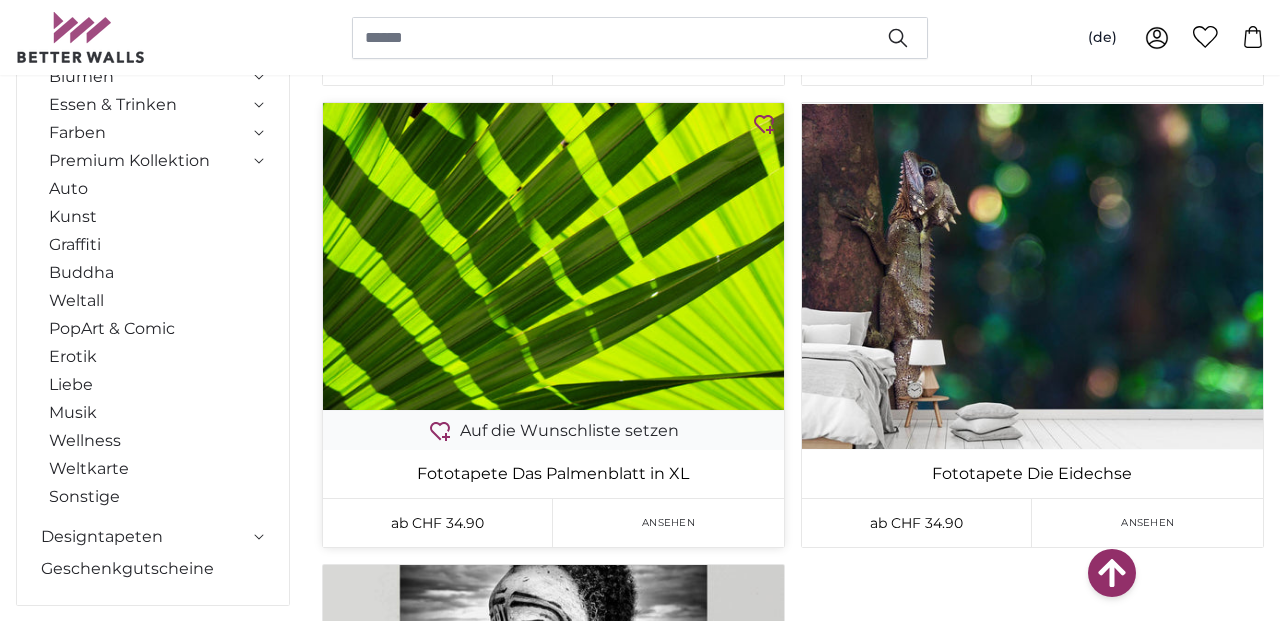 click at bounding box center [553, 256] 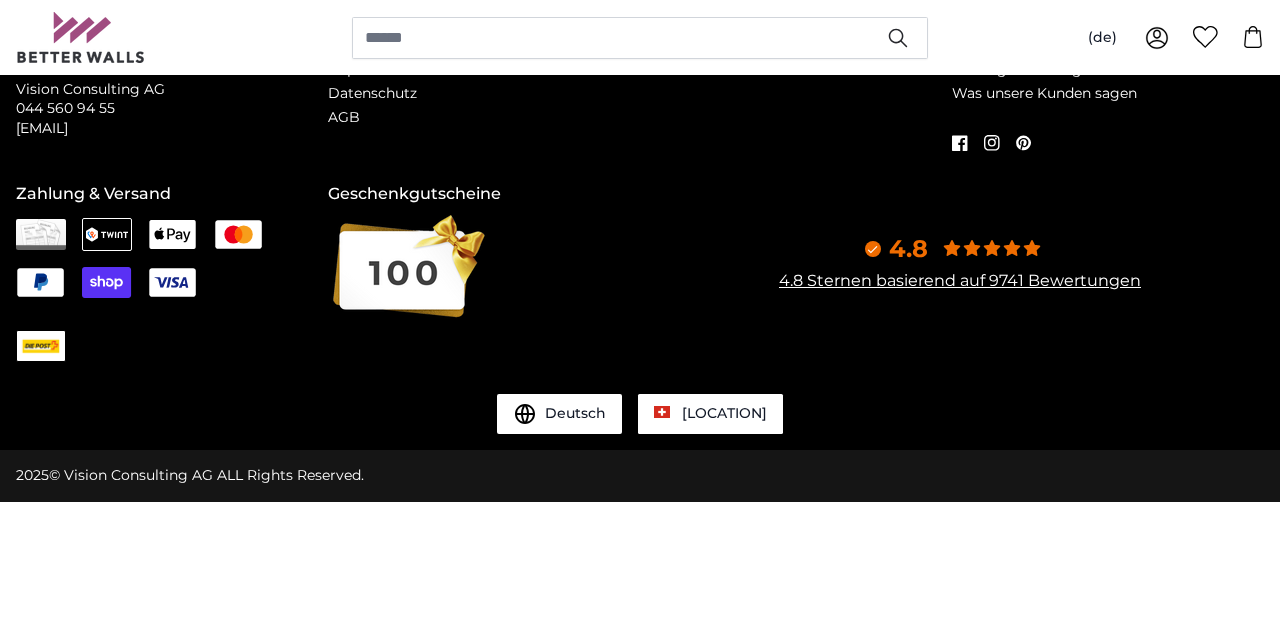 scroll, scrollTop: 0, scrollLeft: 0, axis: both 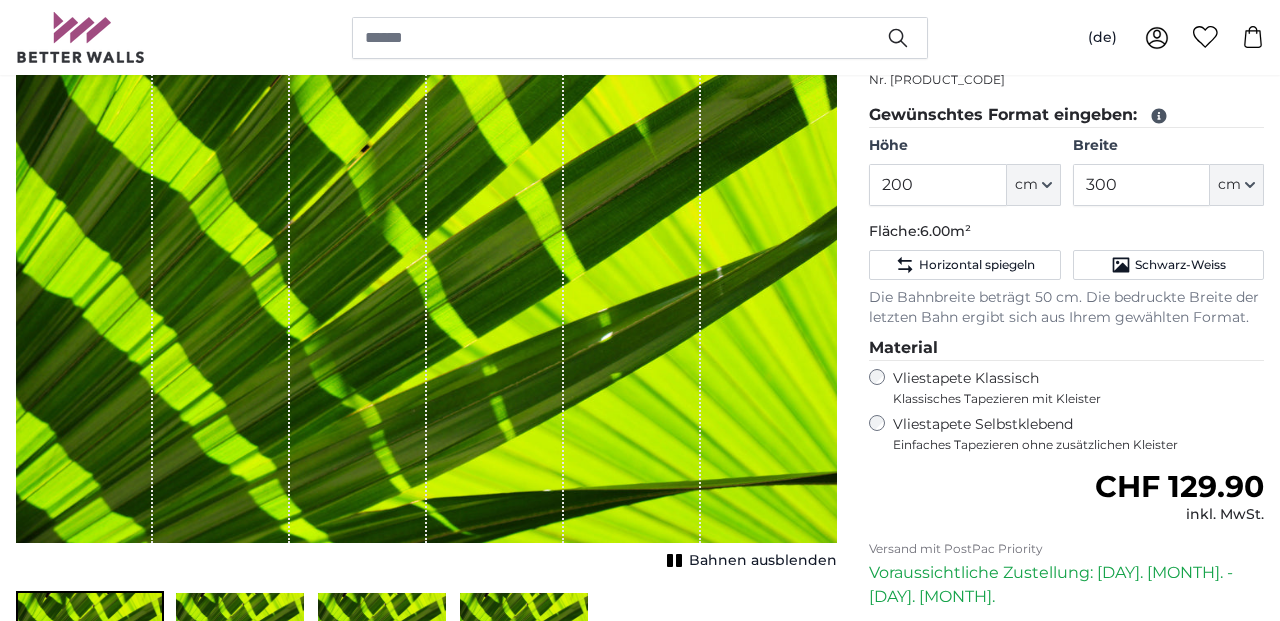 click on "Bahnen ausblenden" at bounding box center (763, 561) 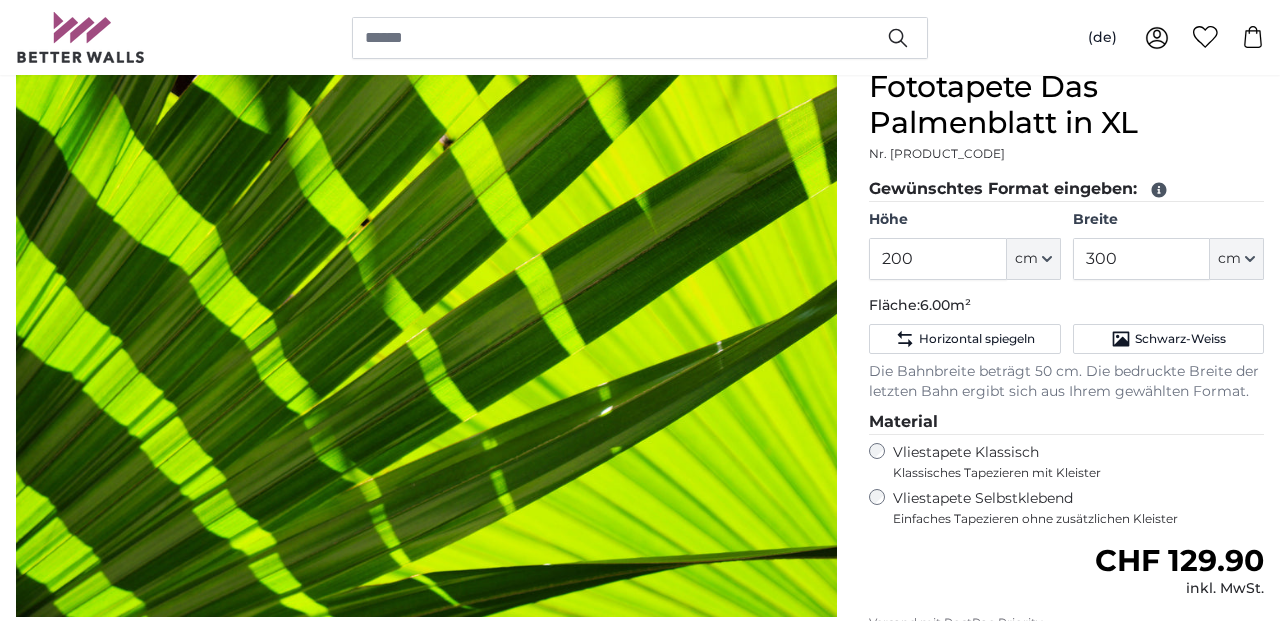 scroll, scrollTop: 191, scrollLeft: 0, axis: vertical 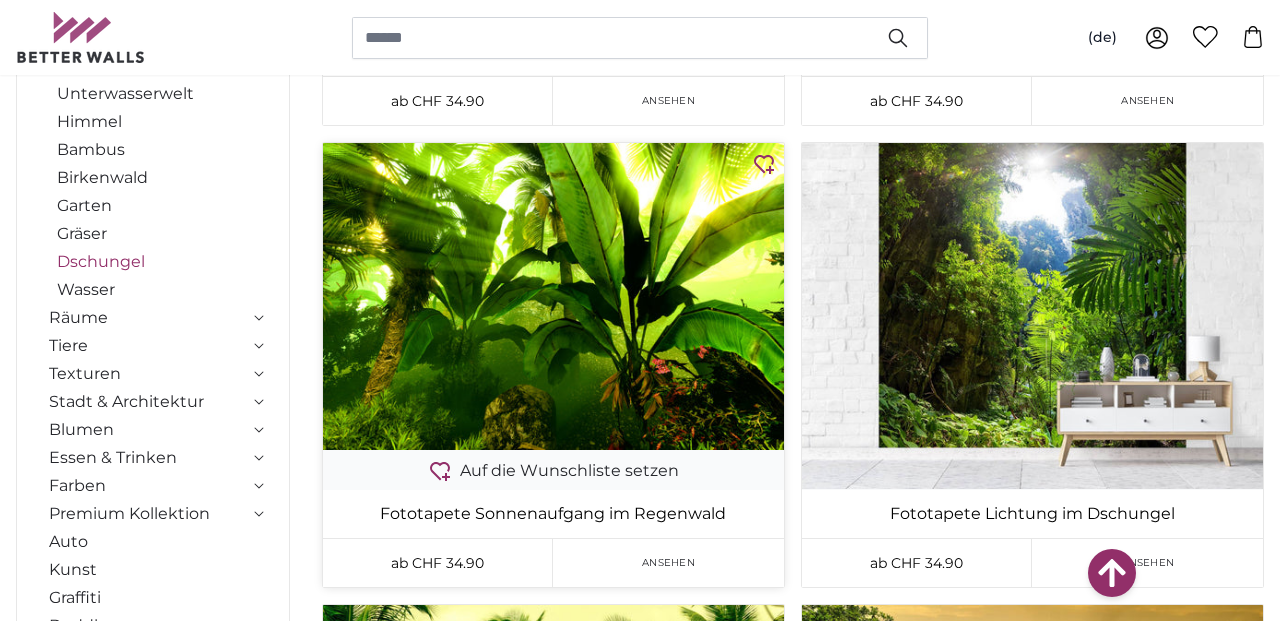 click at bounding box center (553, 296) 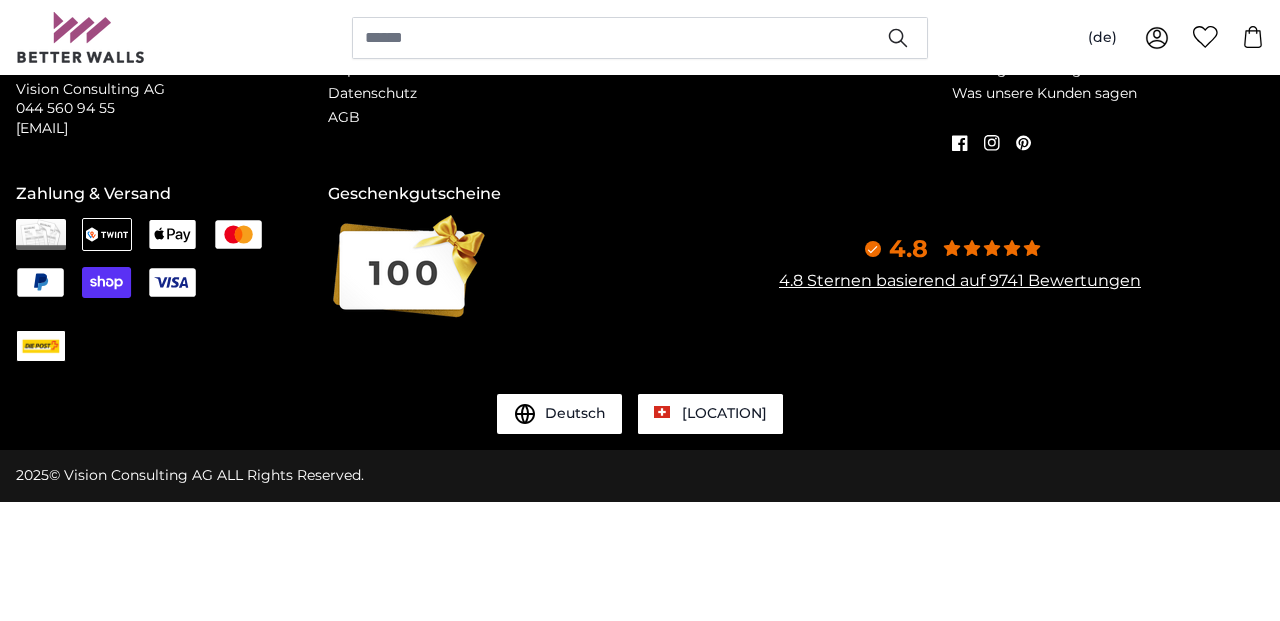 scroll, scrollTop: 0, scrollLeft: 0, axis: both 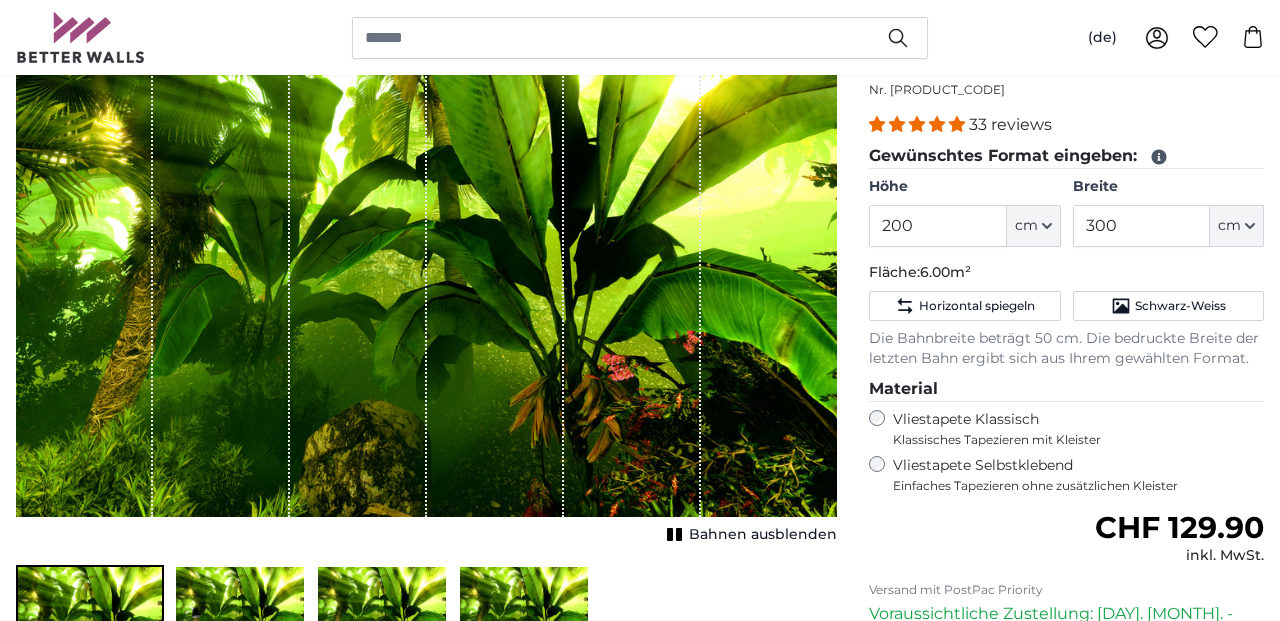 click on "Bahnen ausblenden" at bounding box center [763, 535] 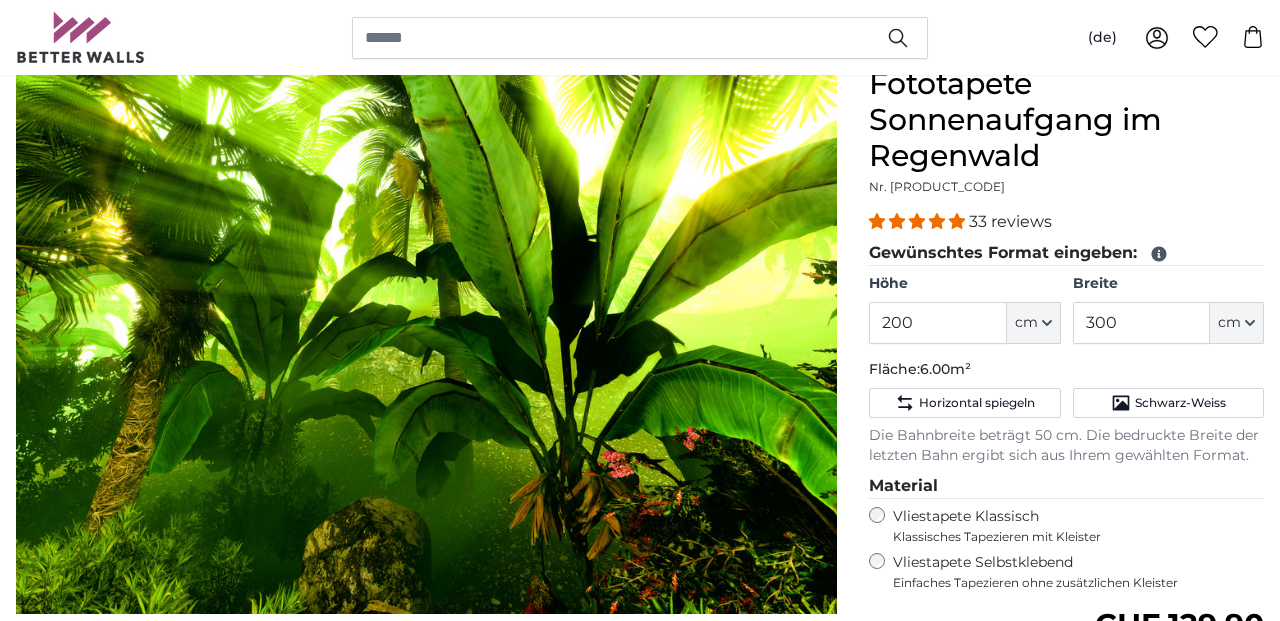 scroll, scrollTop: 189, scrollLeft: 0, axis: vertical 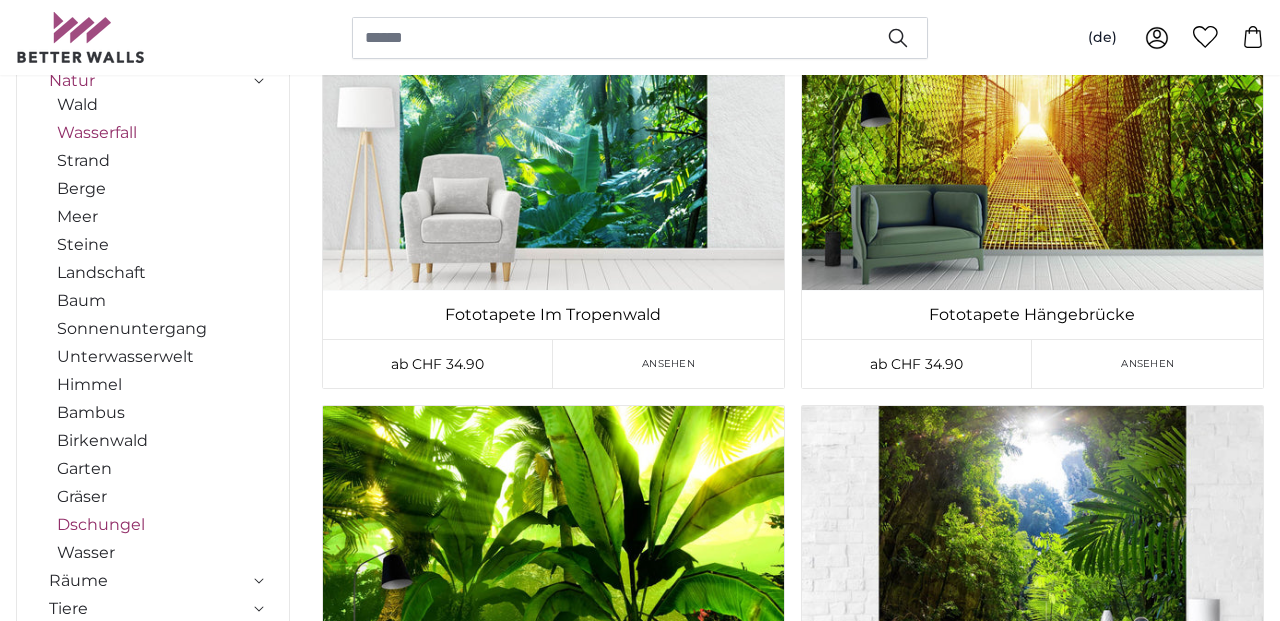 click on "Wasserfall" at bounding box center (161, 133) 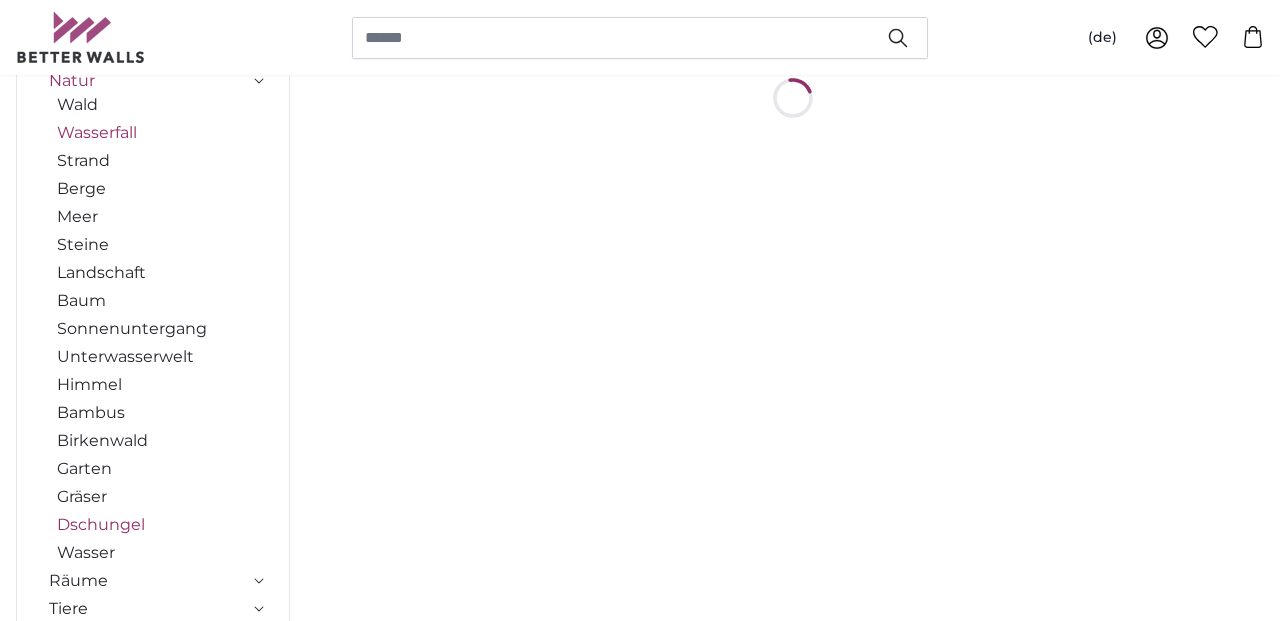 scroll, scrollTop: 0, scrollLeft: 0, axis: both 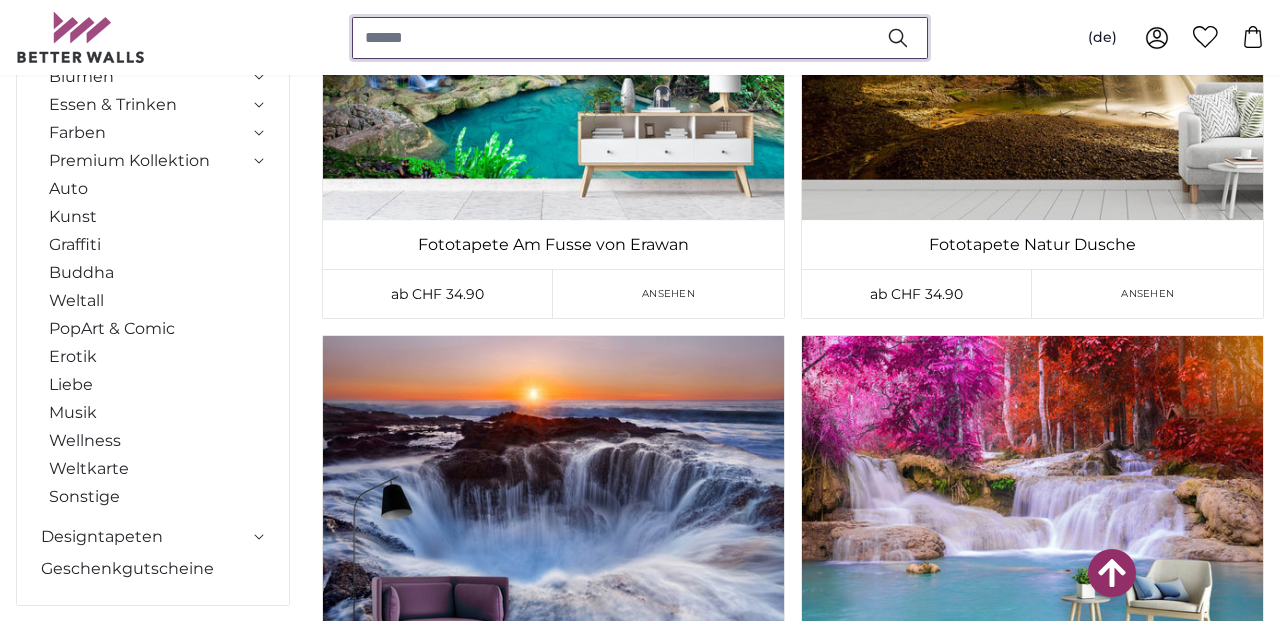 click at bounding box center [640, 38] 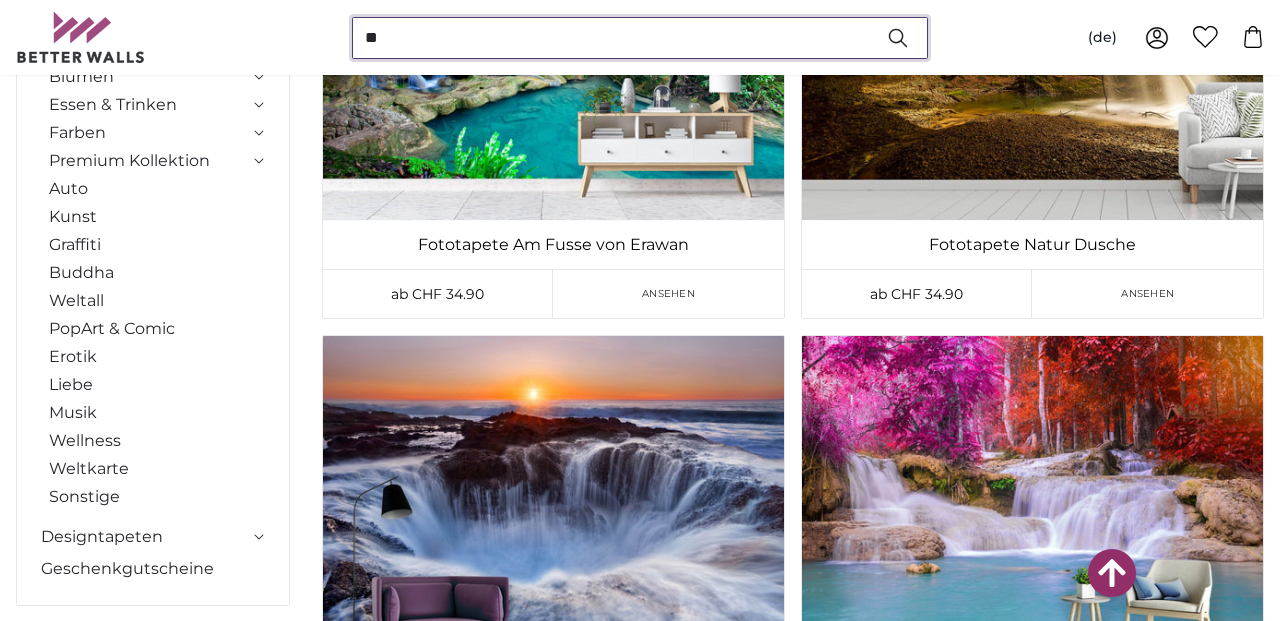 scroll, scrollTop: 0, scrollLeft: 0, axis: both 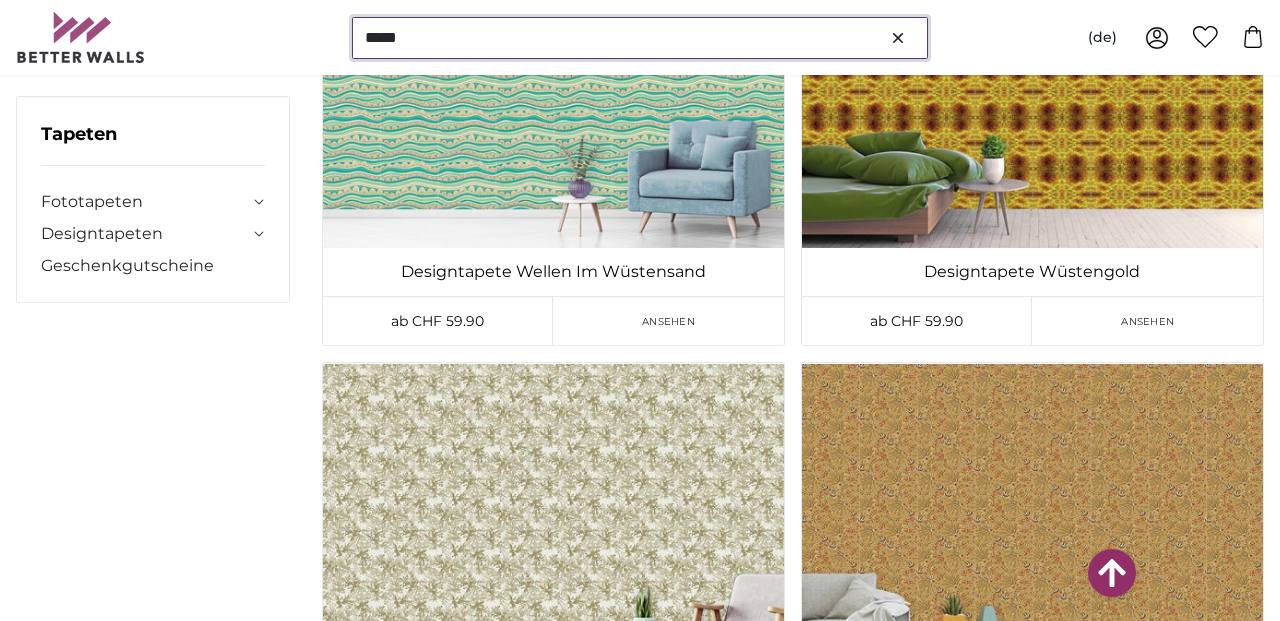drag, startPoint x: 429, startPoint y: 40, endPoint x: 339, endPoint y: 26, distance: 91.08238 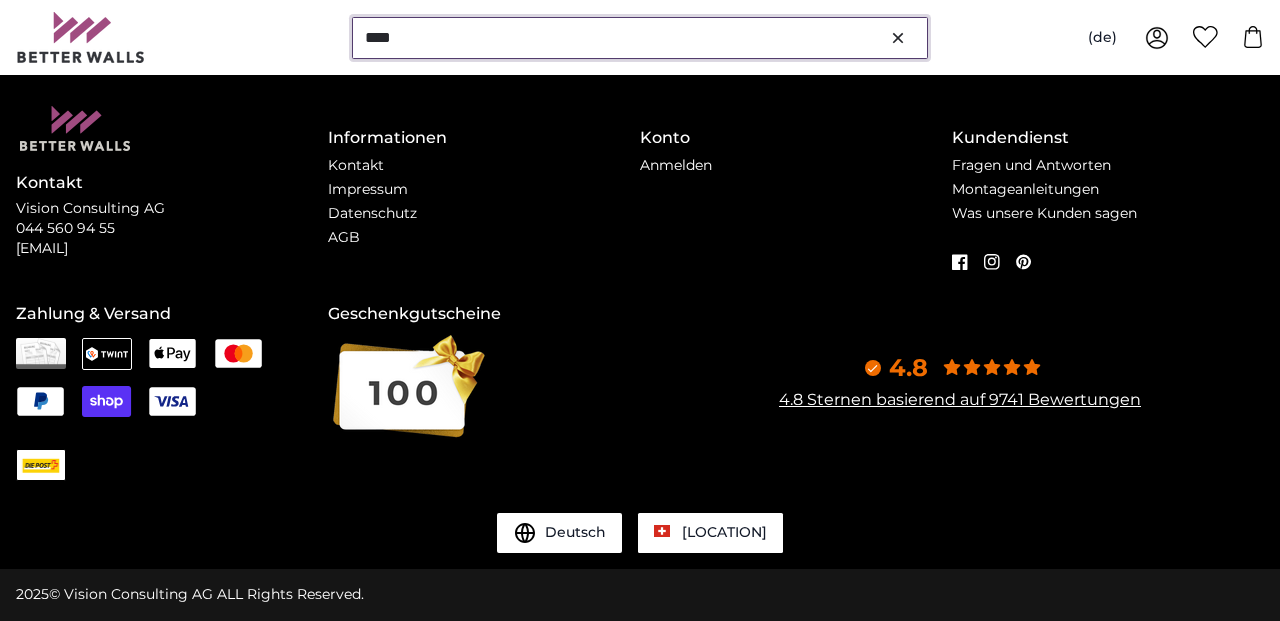 scroll, scrollTop: 0, scrollLeft: 0, axis: both 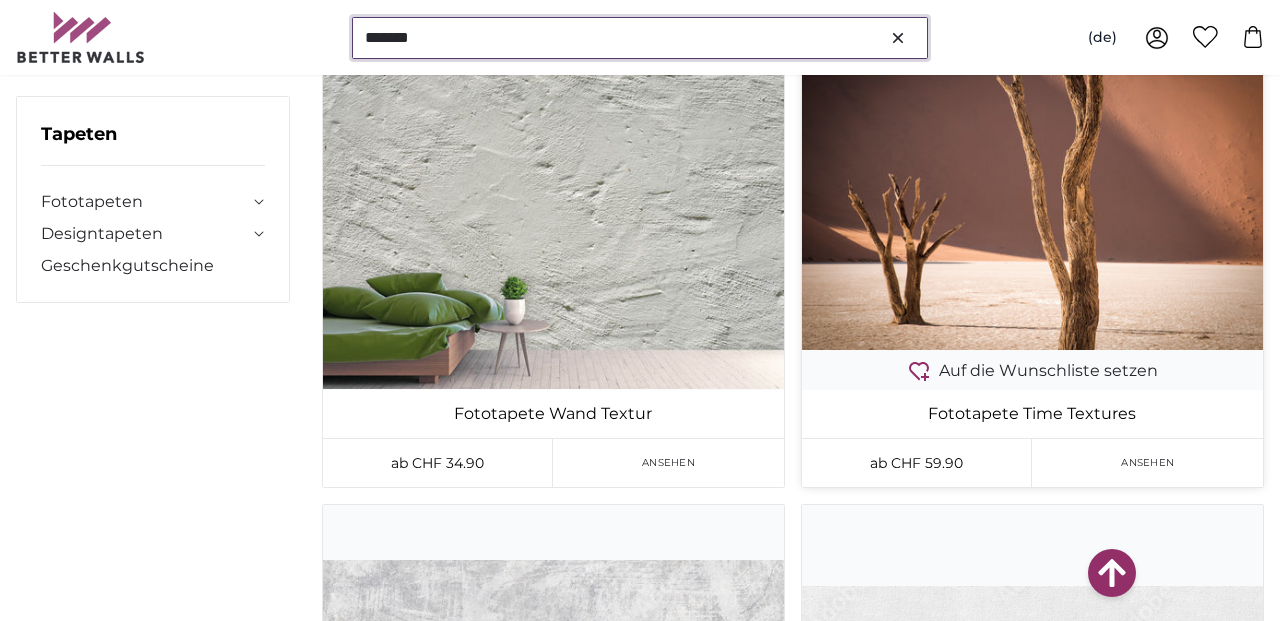 type on "*******" 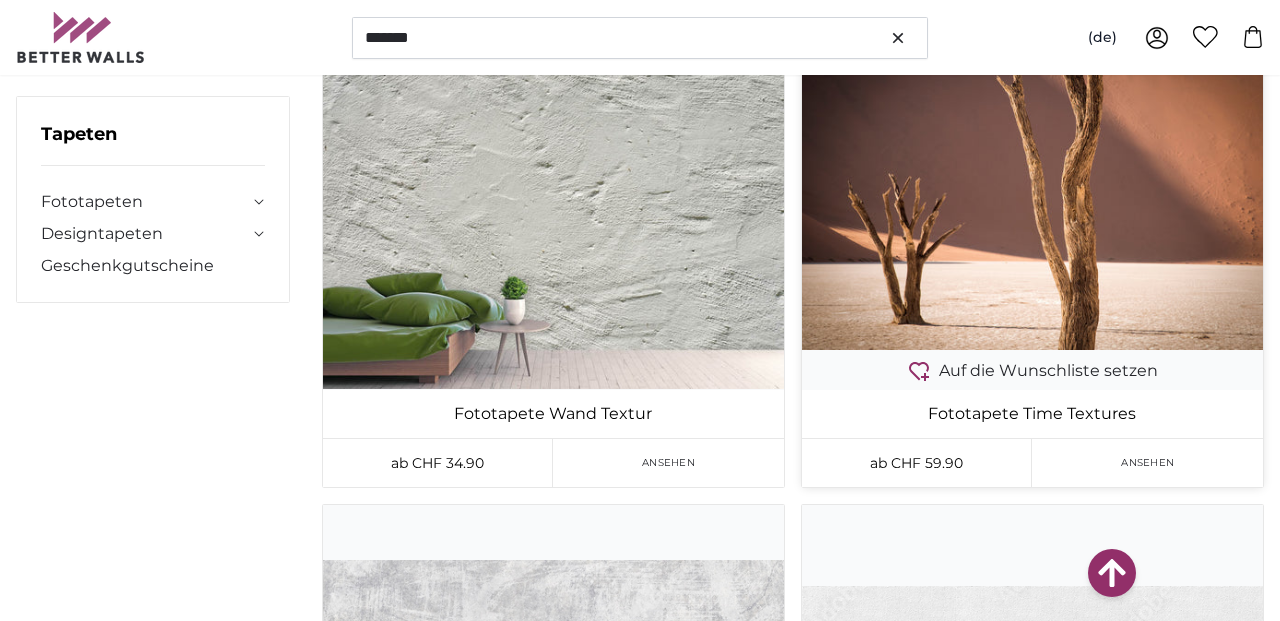 click at bounding box center [1032, 196] 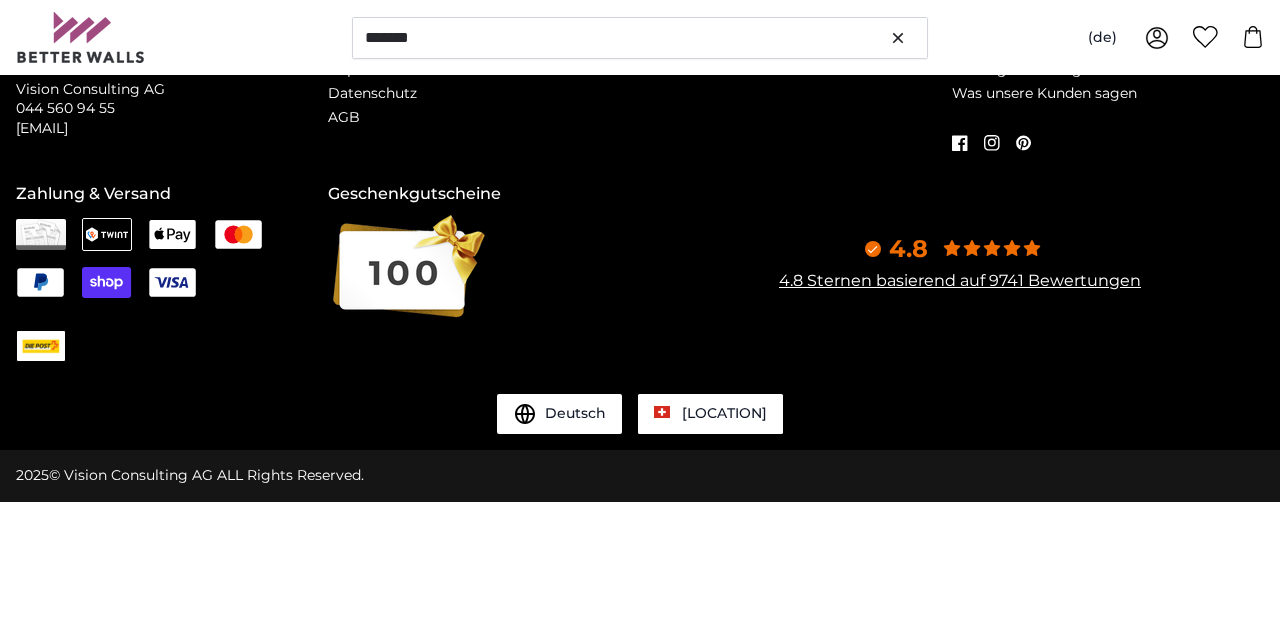 scroll, scrollTop: 0, scrollLeft: 0, axis: both 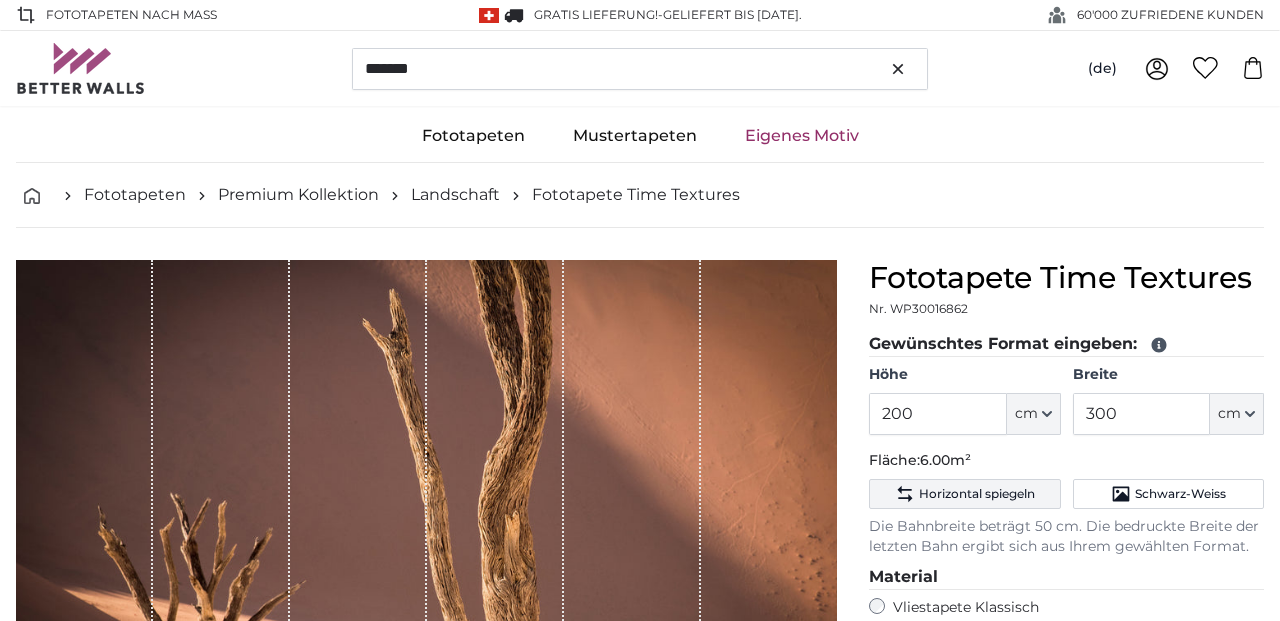 click on "Horizontal spiegeln" at bounding box center [977, 494] 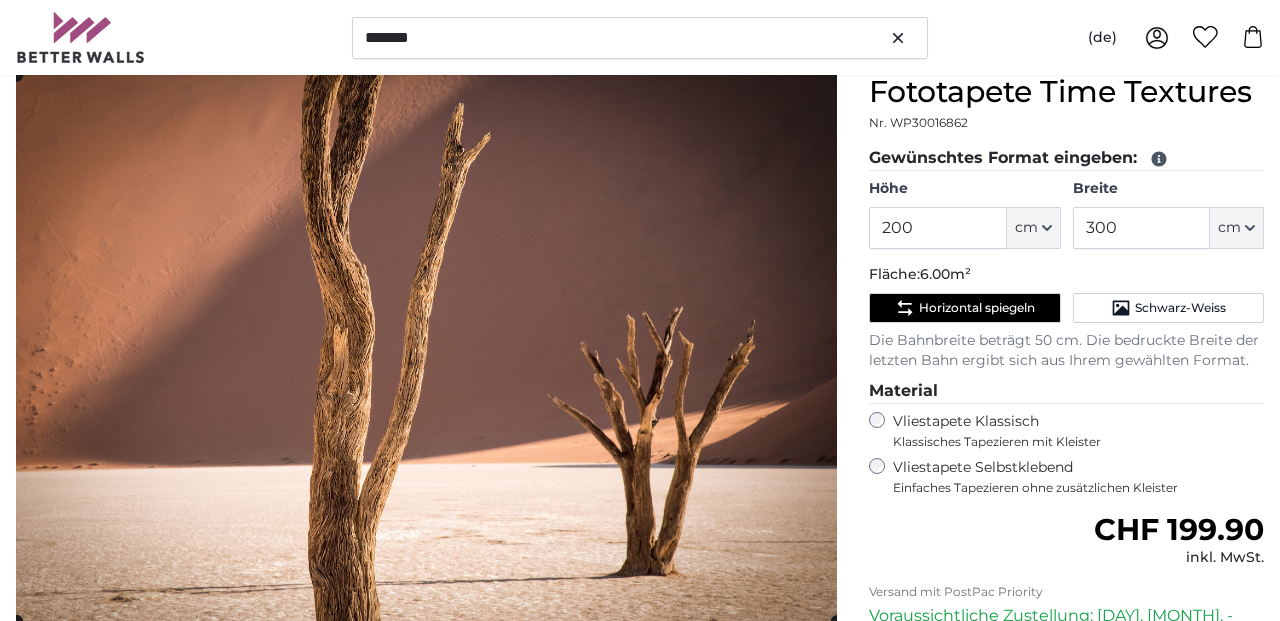 scroll, scrollTop: 188, scrollLeft: 2, axis: both 